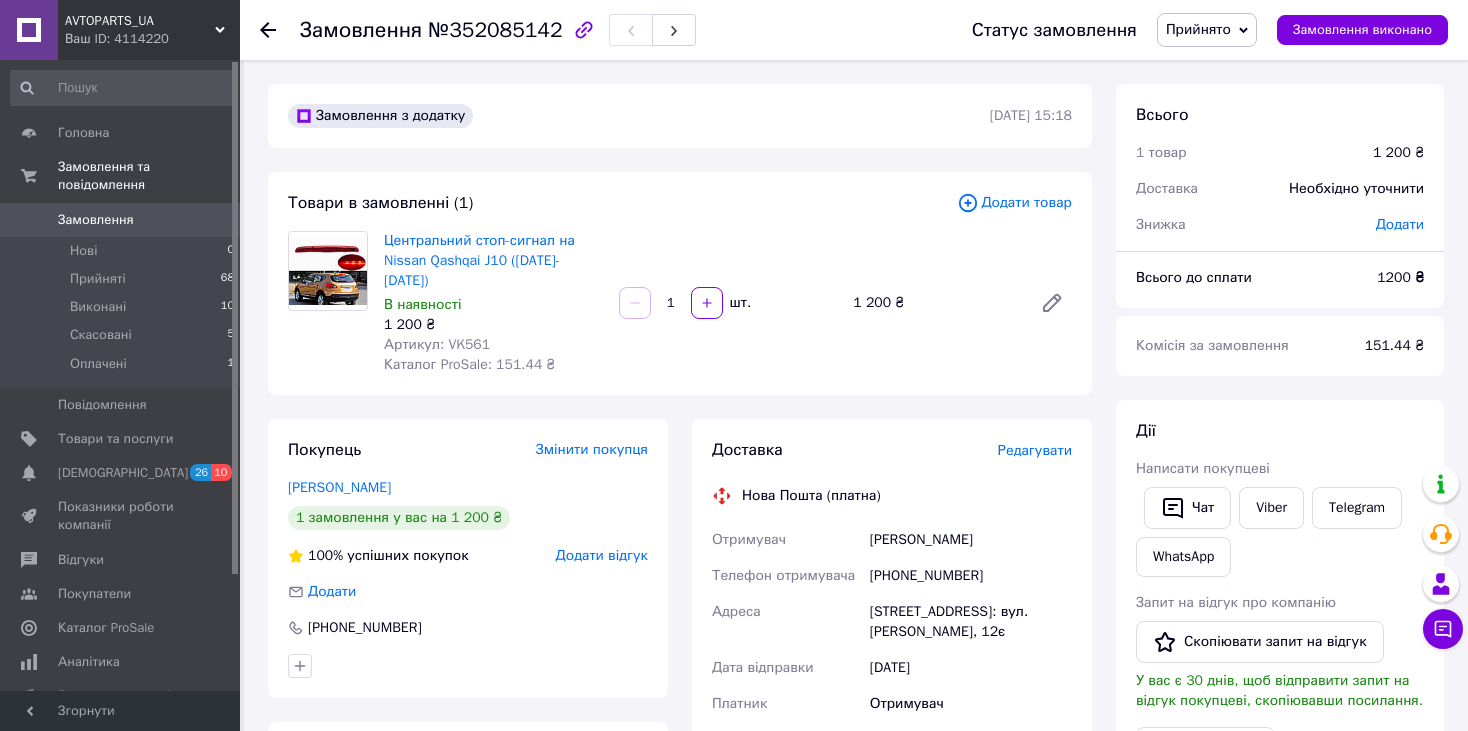 scroll, scrollTop: 0, scrollLeft: 0, axis: both 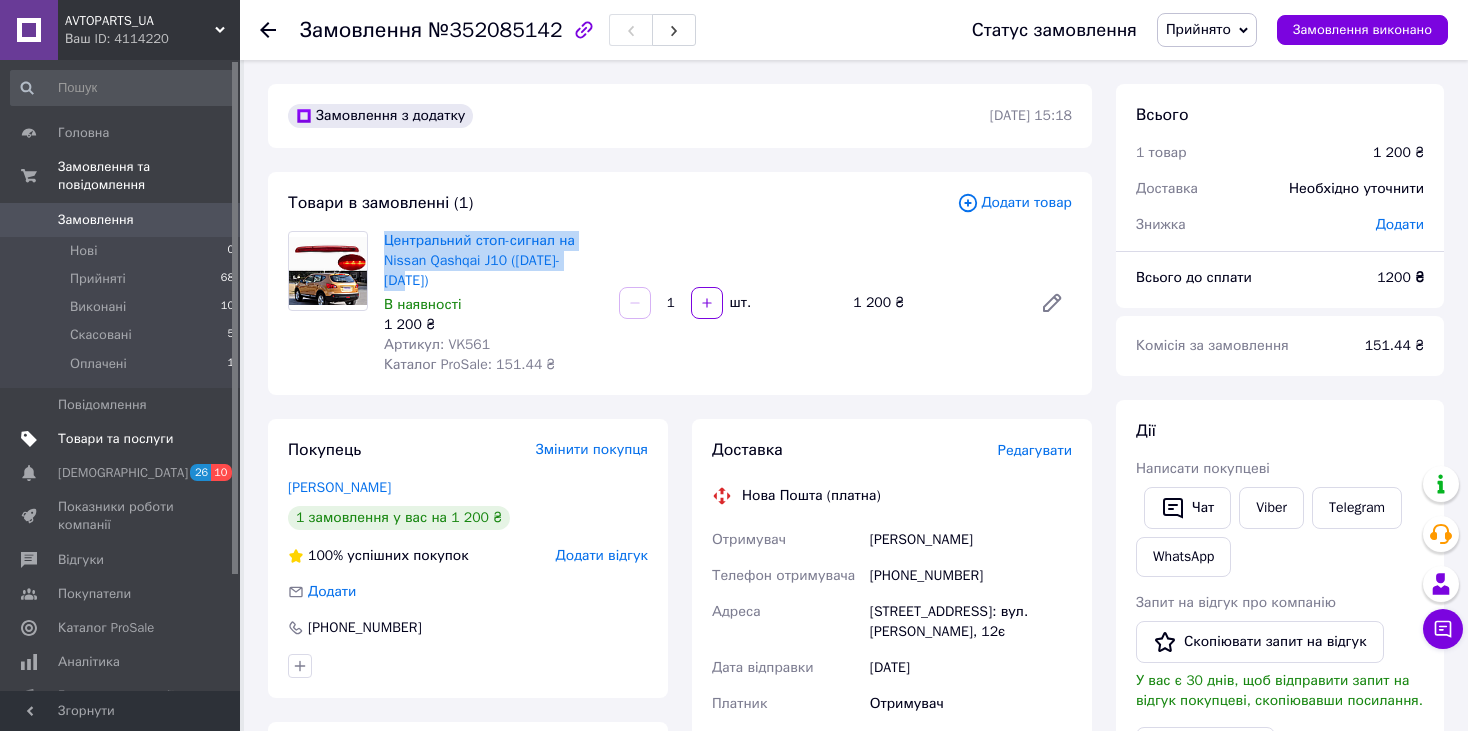 click on "Товари та послуги" at bounding box center (123, 439) 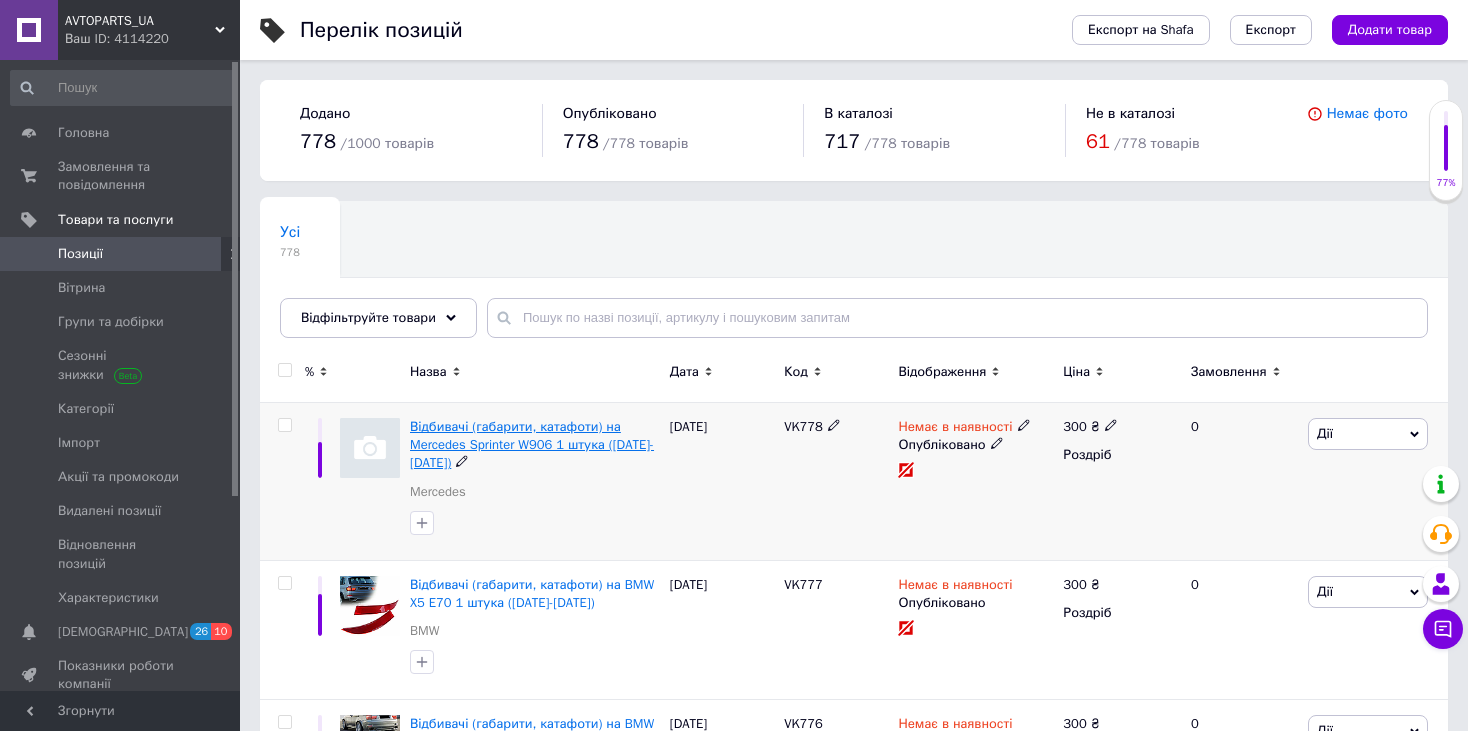 click on "Відбивачі (габарити, катафоти) на Mercedes Sprinter W906 1 штука ([DATE]-[DATE])" at bounding box center [532, 444] 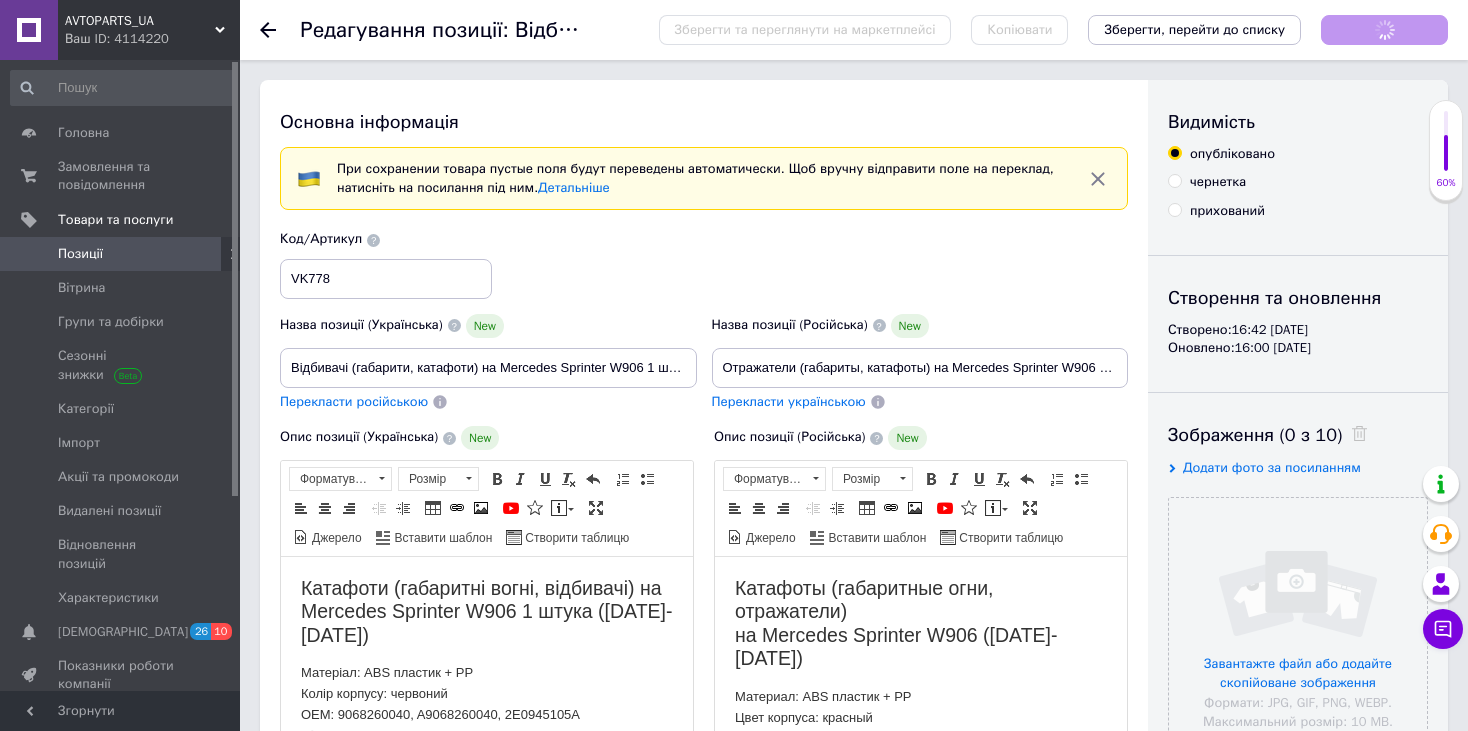 scroll, scrollTop: 0, scrollLeft: 0, axis: both 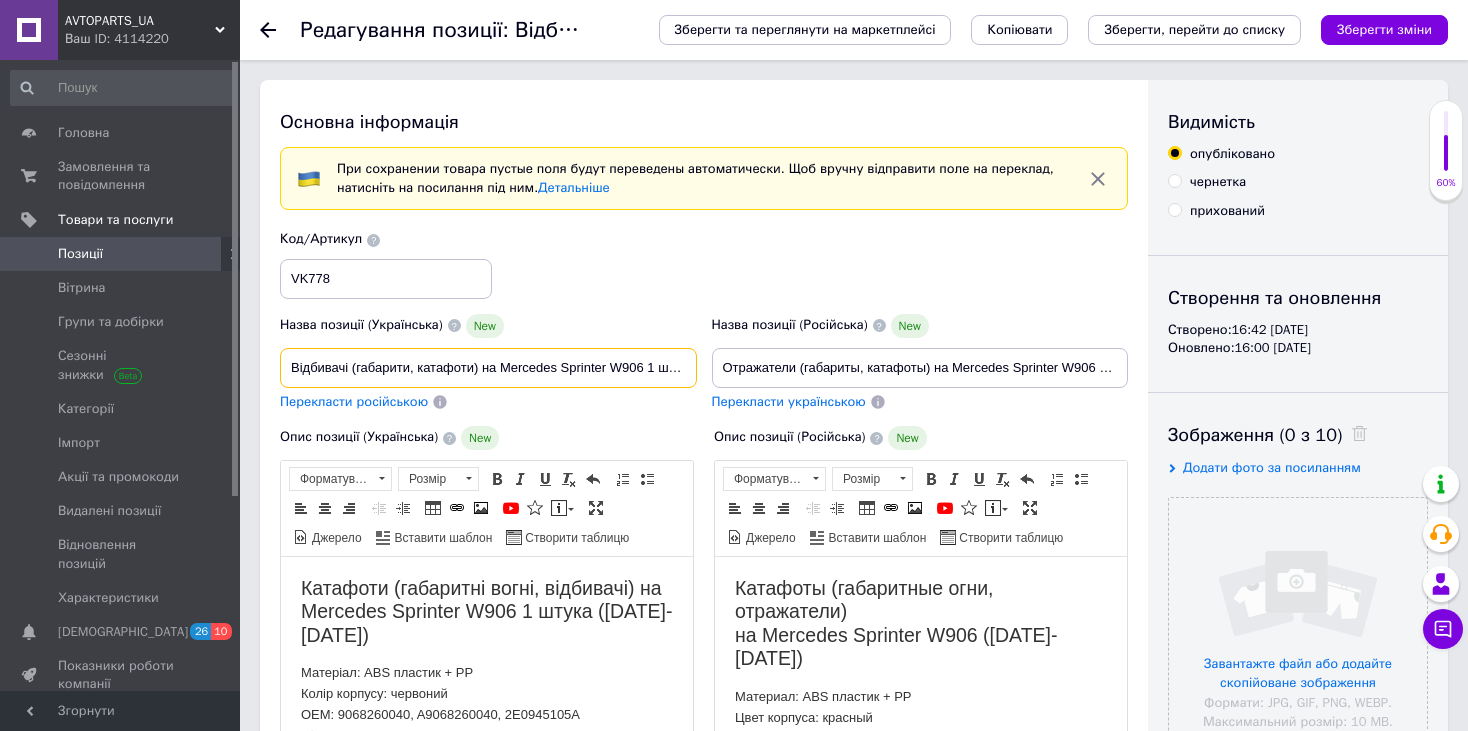 click on "Відбивачі (габарити, катафоти) на Mercedes Sprinter W906 1 штука ([DATE]-[DATE])" at bounding box center [488, 368] 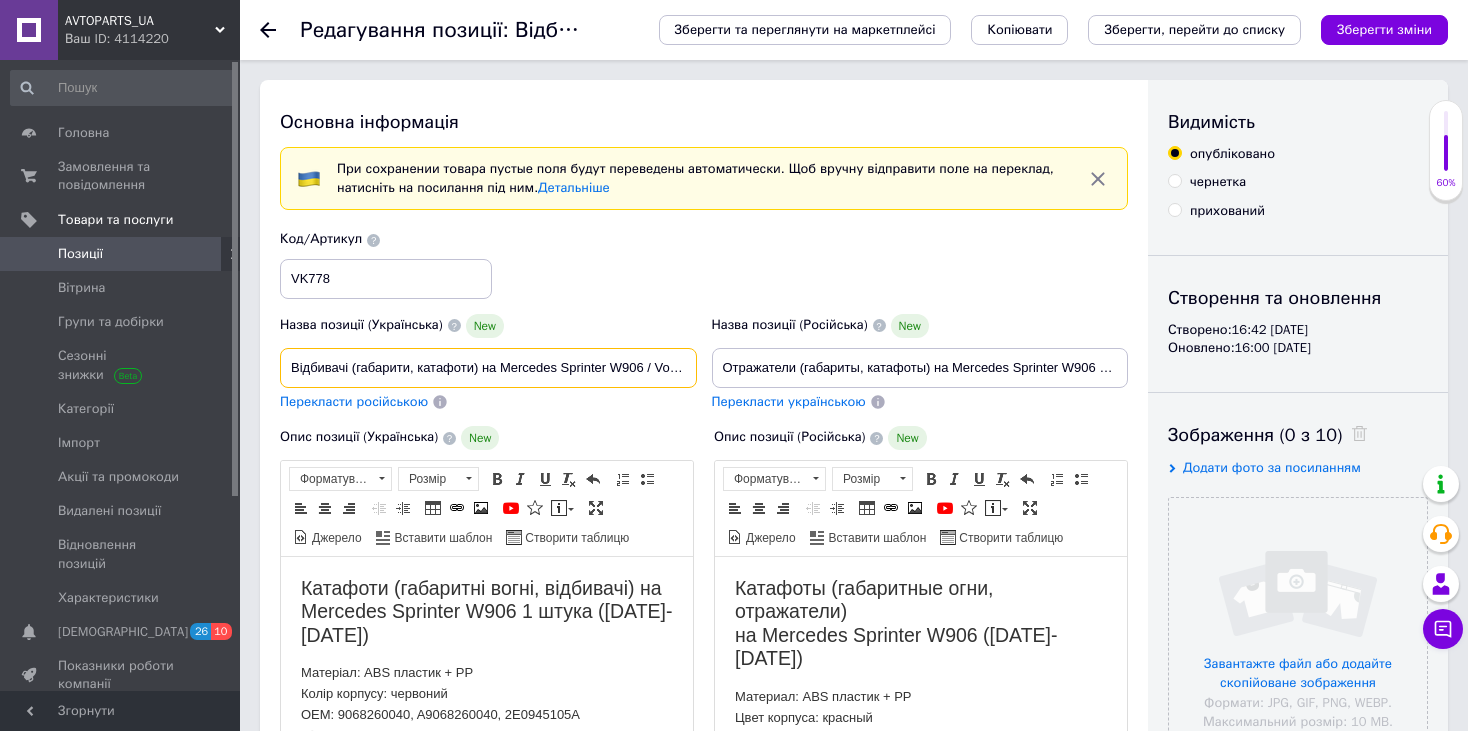 scroll, scrollTop: 0, scrollLeft: 84, axis: horizontal 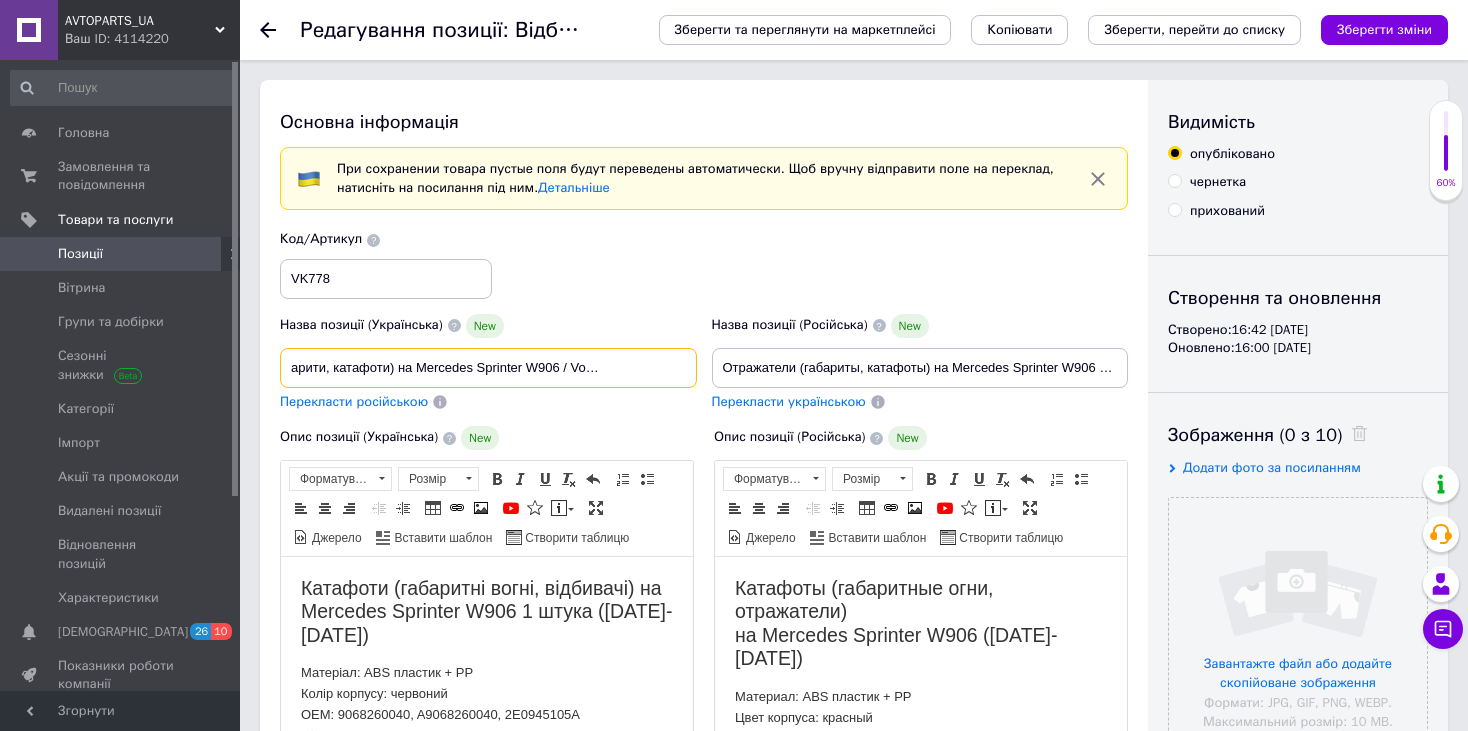 type on "Відбивачі (габарити, катафоти) на Mercedes Sprinter W906 / Volkswagen Crafter1 штука ([DATE]-[DATE])" 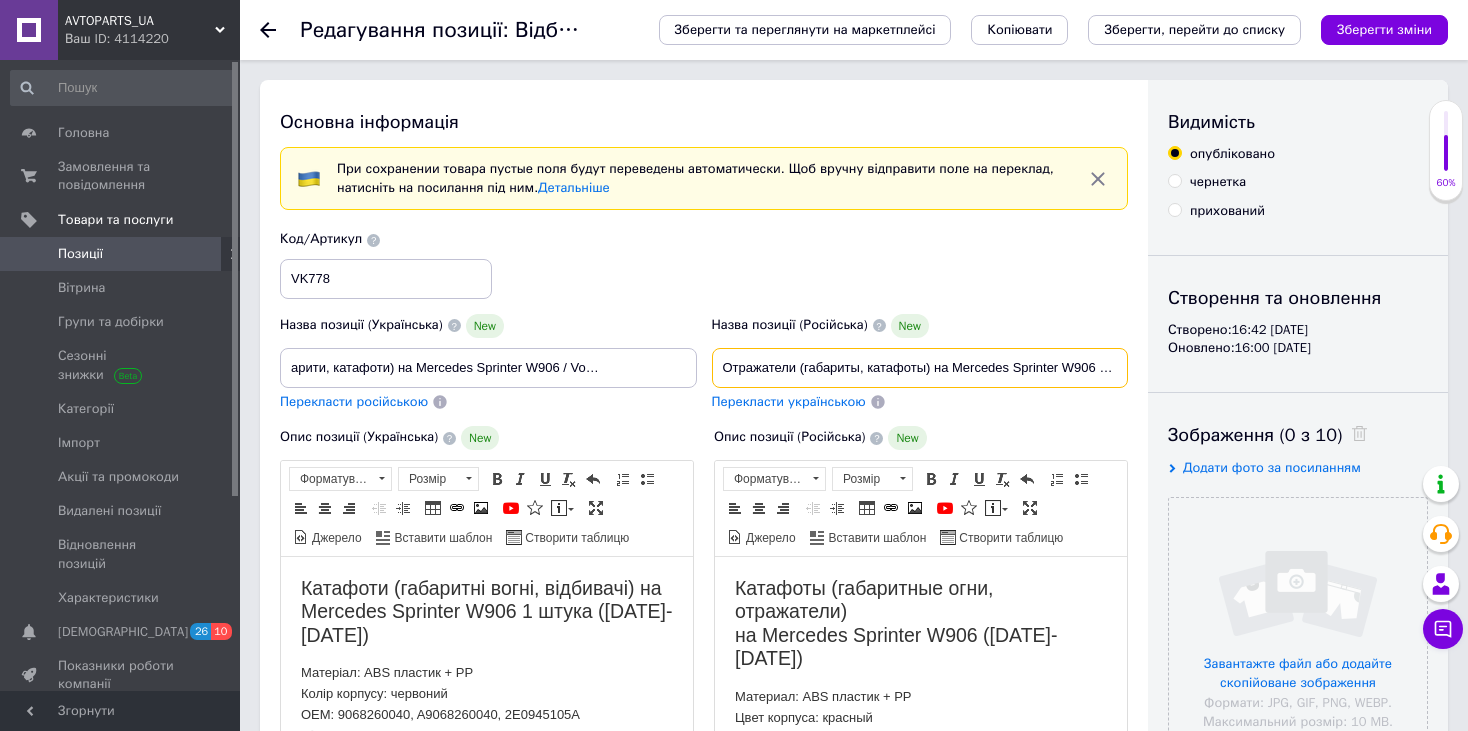 scroll, scrollTop: 0, scrollLeft: 0, axis: both 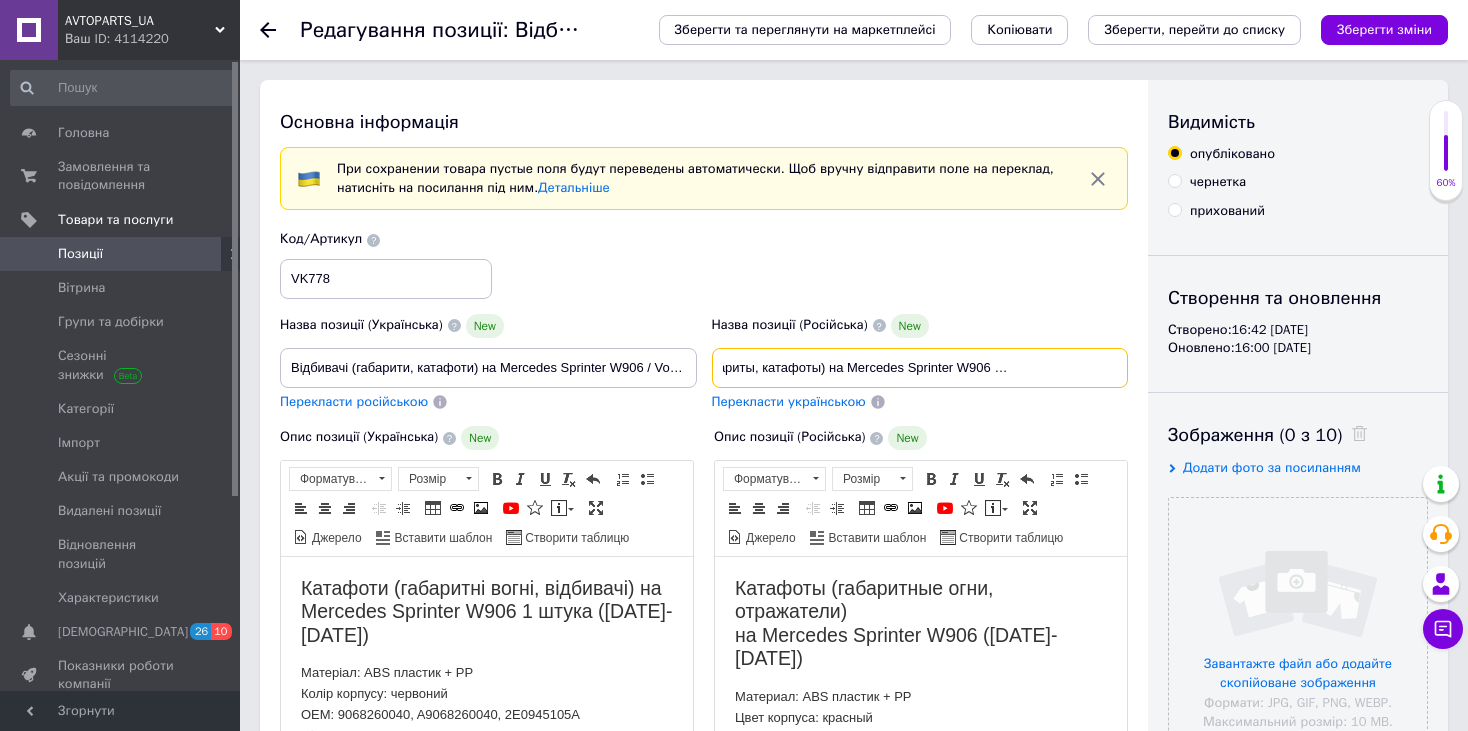drag, startPoint x: 1027, startPoint y: 352, endPoint x: 1181, endPoint y: 358, distance: 154.11684 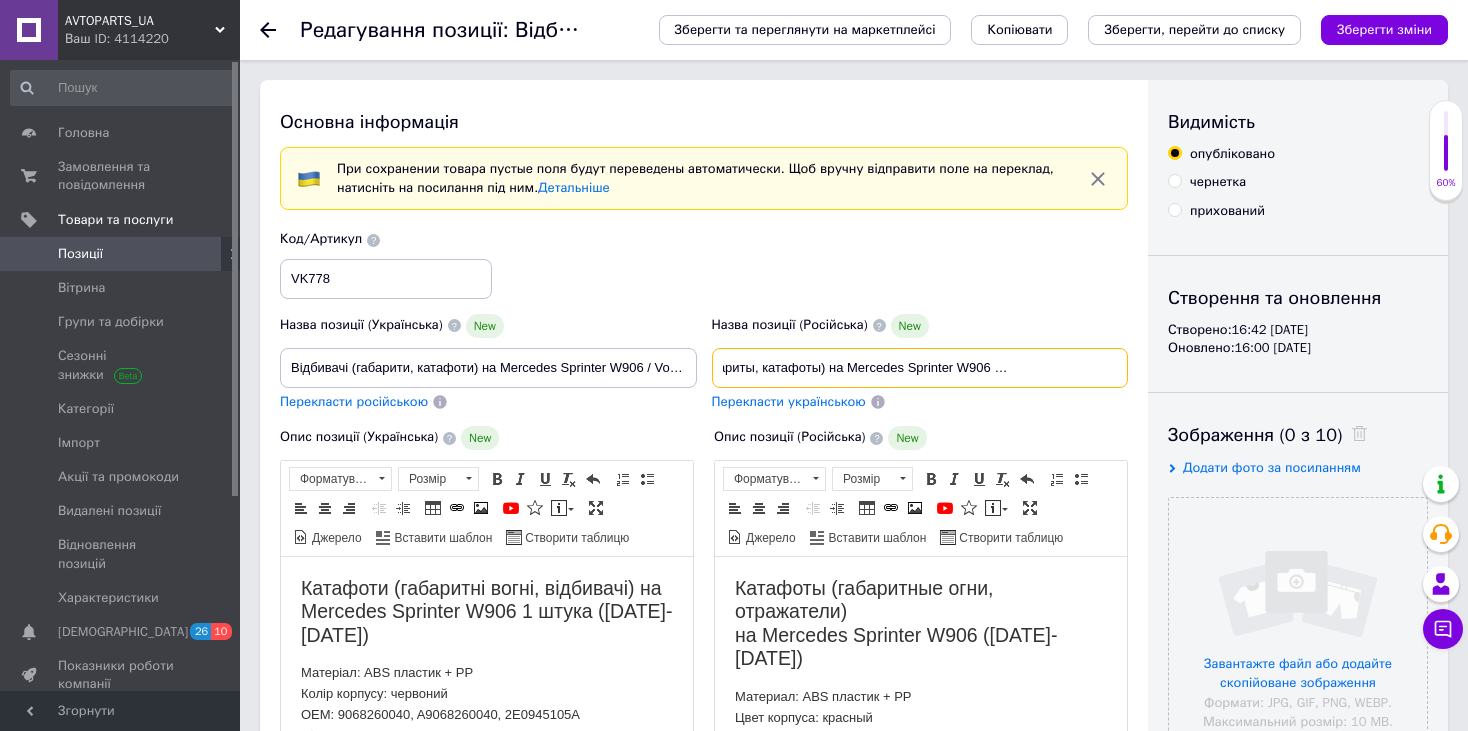 click on "Отражатели (габариты, катафоты) на Mercedes Sprinter W906 1 штука ([DATE]-[DATE])" at bounding box center [920, 368] 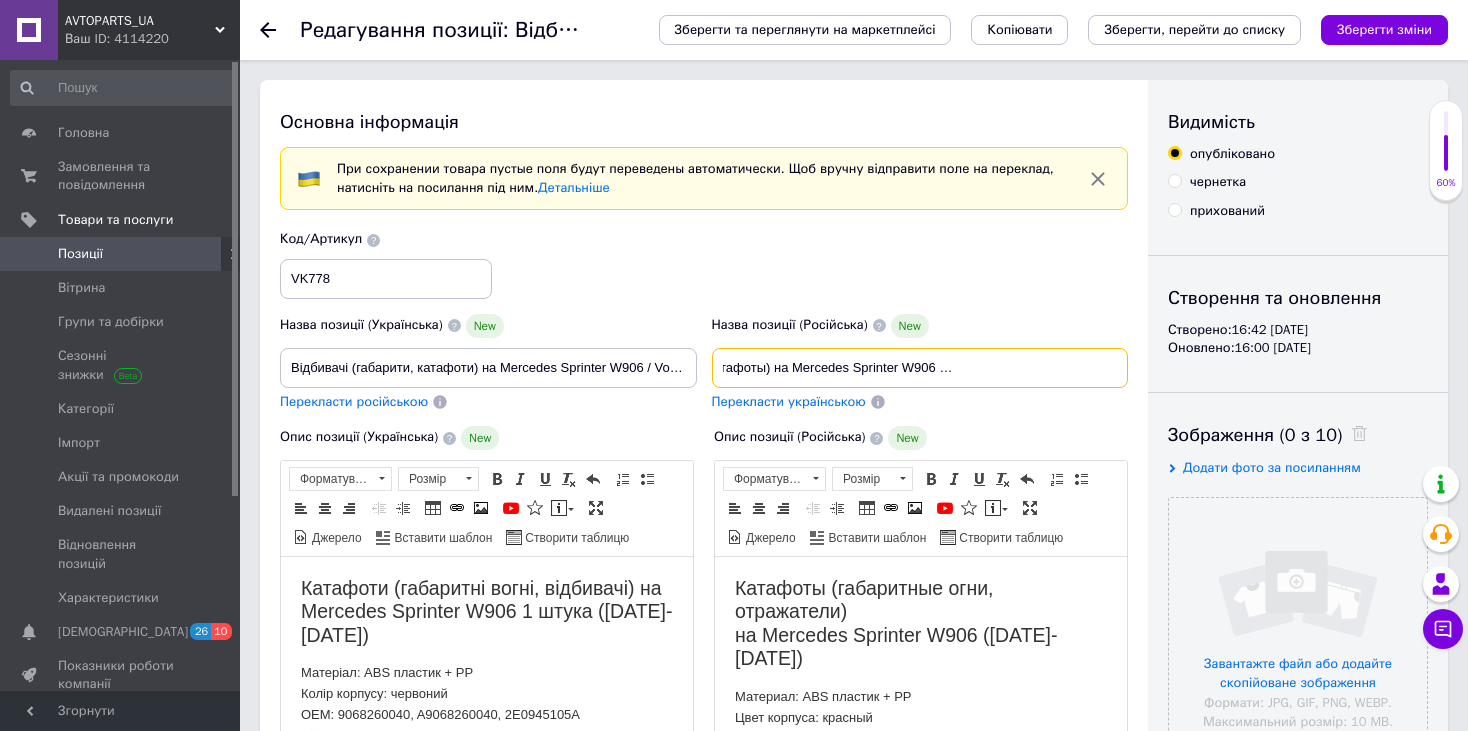 scroll, scrollTop: 0, scrollLeft: 181, axis: horizontal 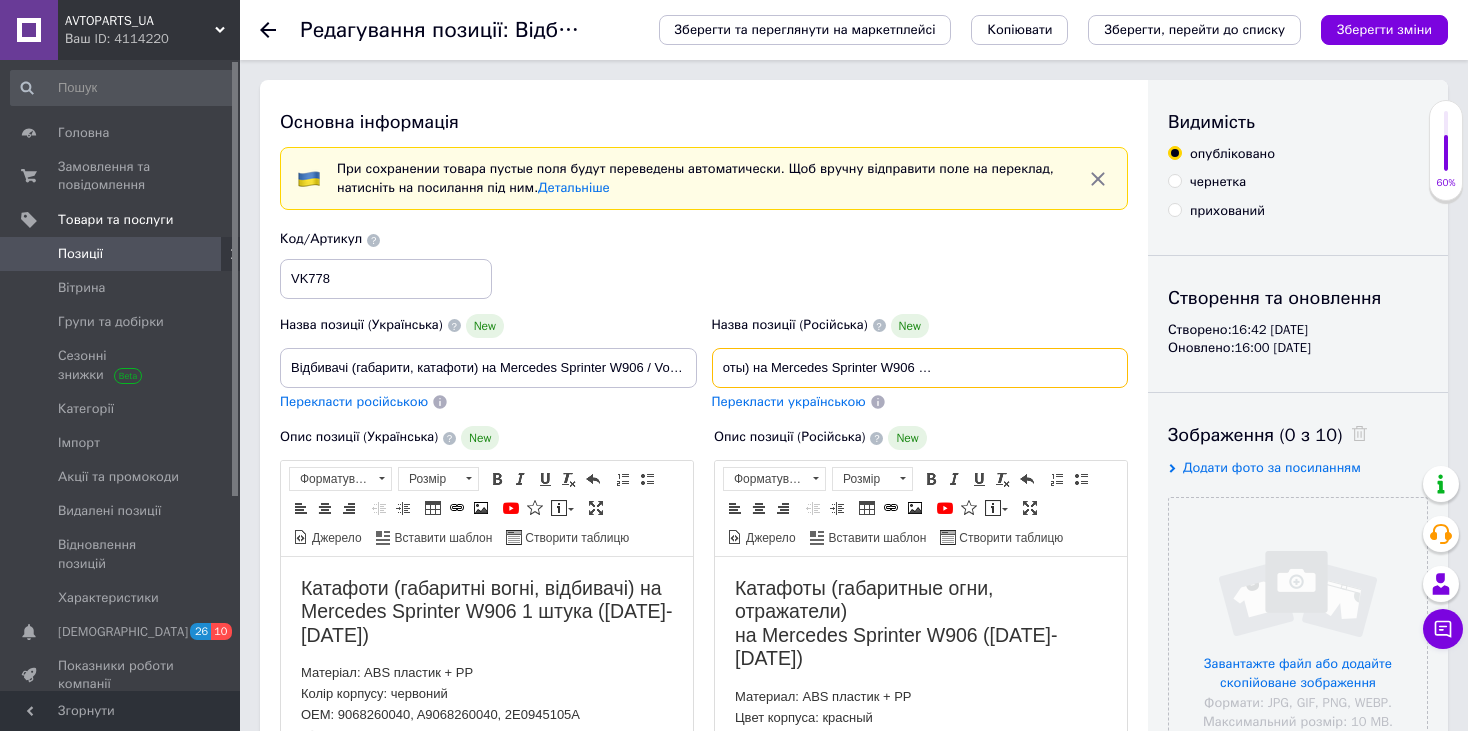 click on "Отражатели (габариты, катафоты) на Mercedes Sprinter W906 / Volkswagen Crafter1 штука ([DATE]-[DATE])" at bounding box center (920, 368) 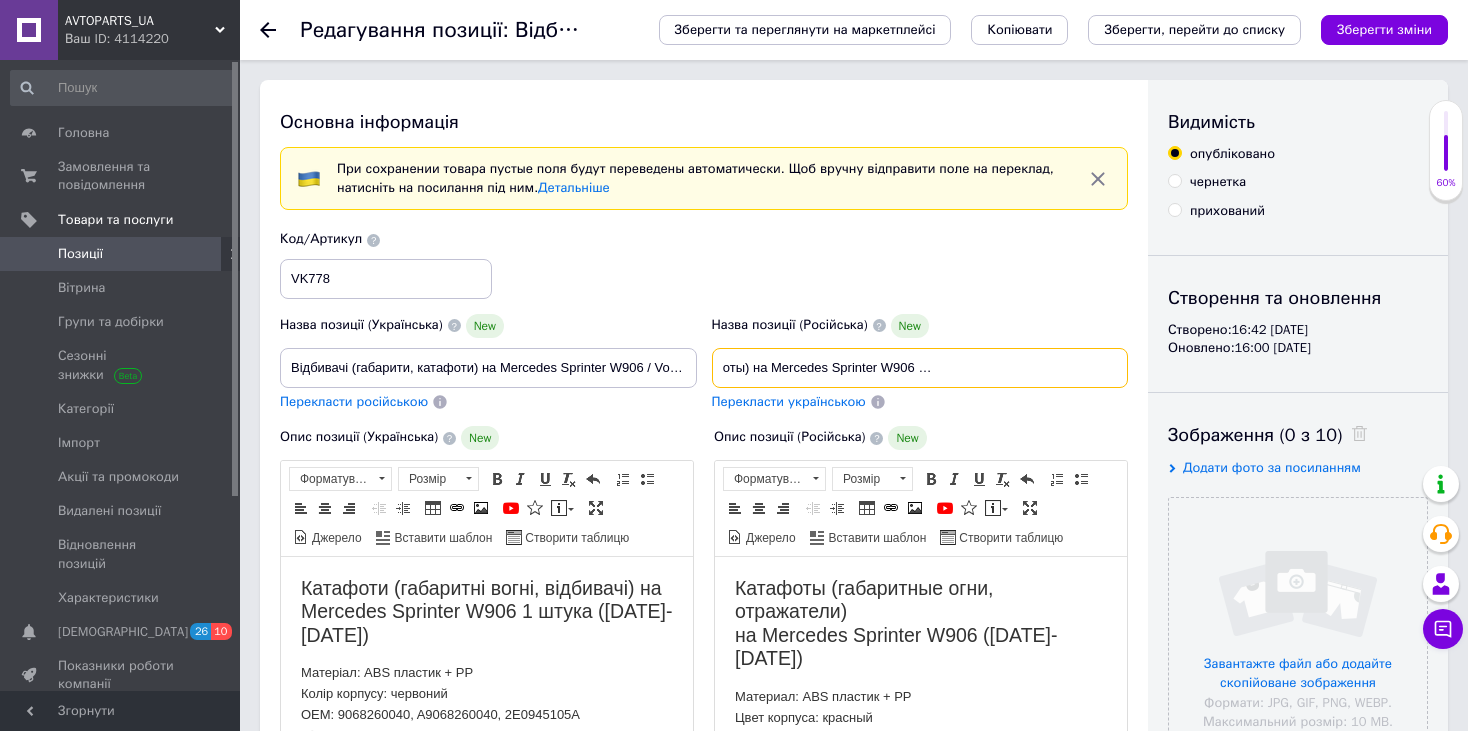 type on "Отражатели (габариты, катафоты) на Mercedes Sprinter W906 / Volkswagen Crafter 1 штука ([DATE]-[DATE])" 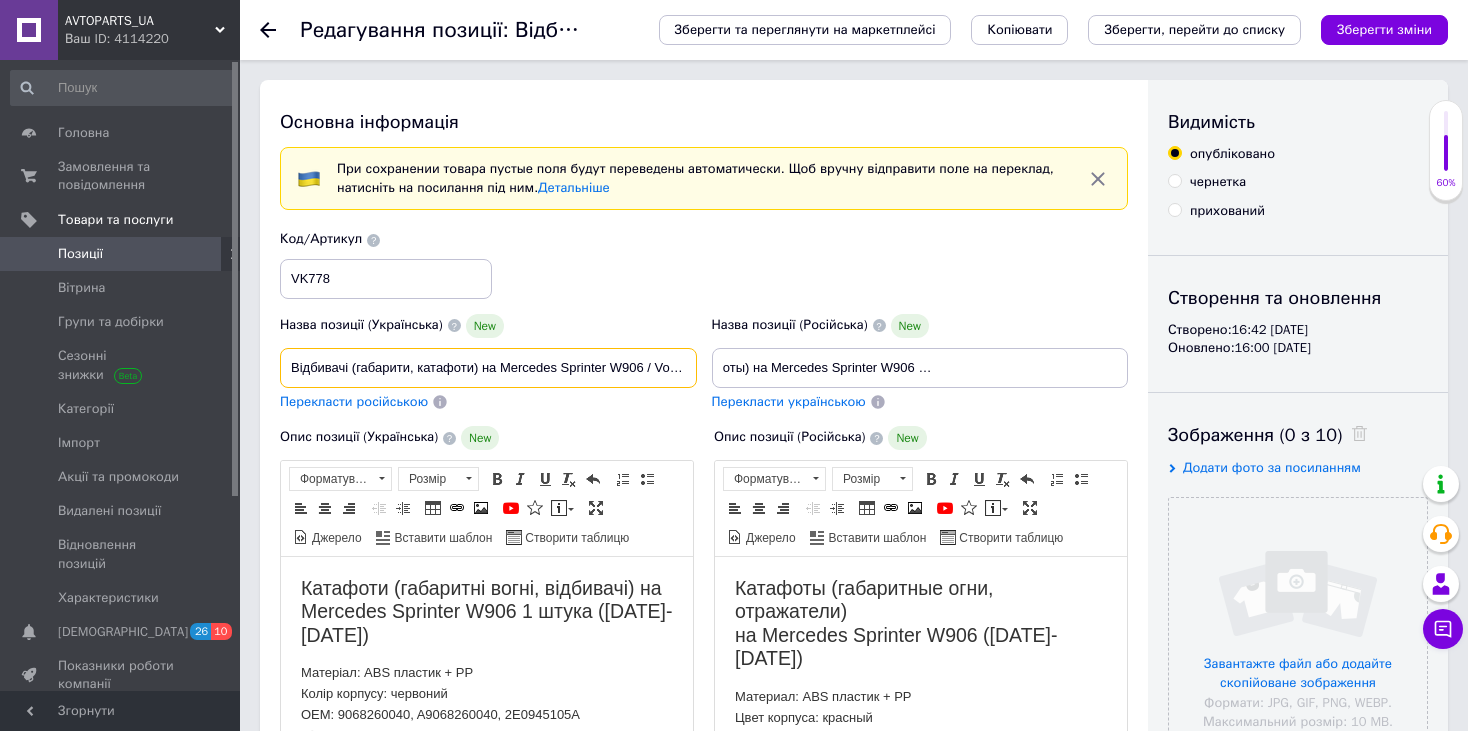 click on "Відбивачі (габарити, катафоти) на Mercedes Sprinter W906 / Volkswagen Crafter1 штука ([DATE]-[DATE])" at bounding box center (488, 368) 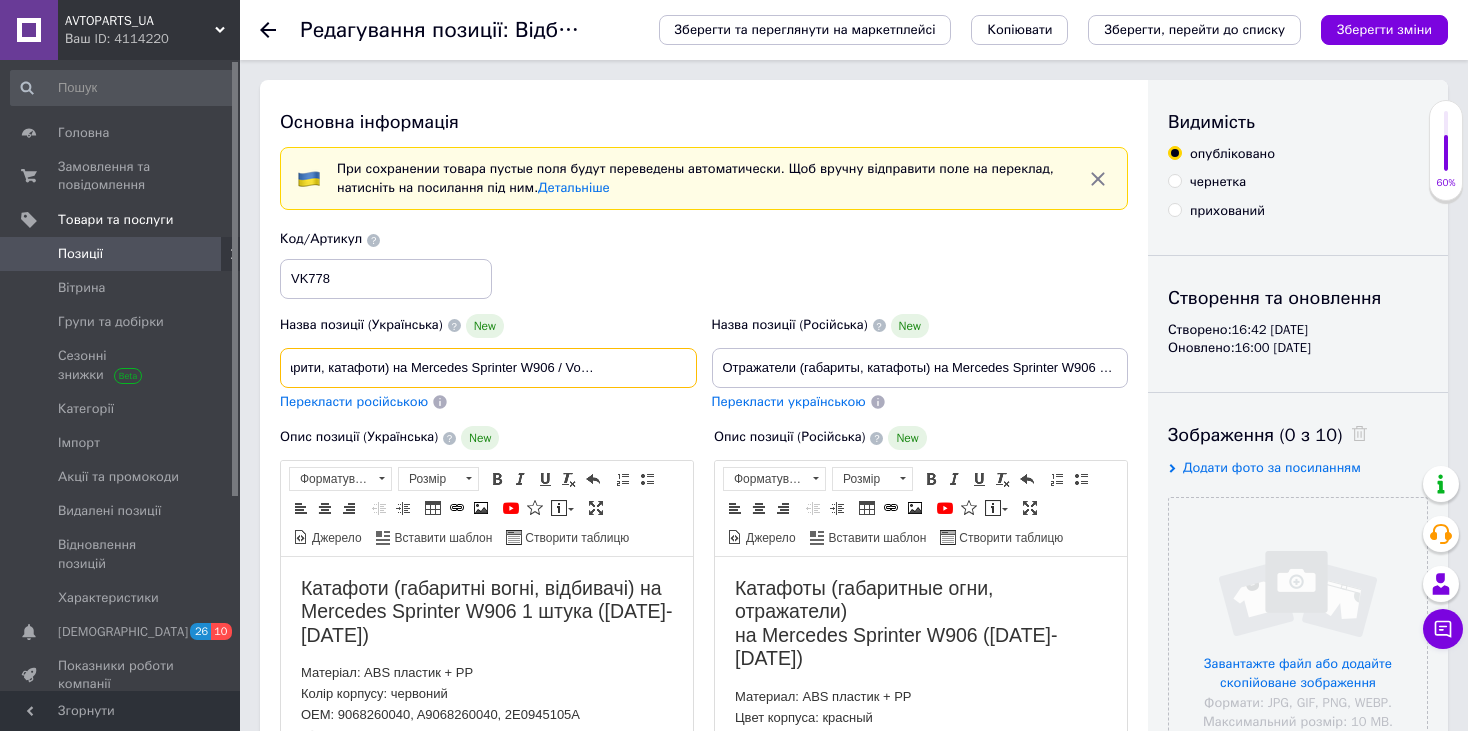 scroll, scrollTop: 0, scrollLeft: 204, axis: horizontal 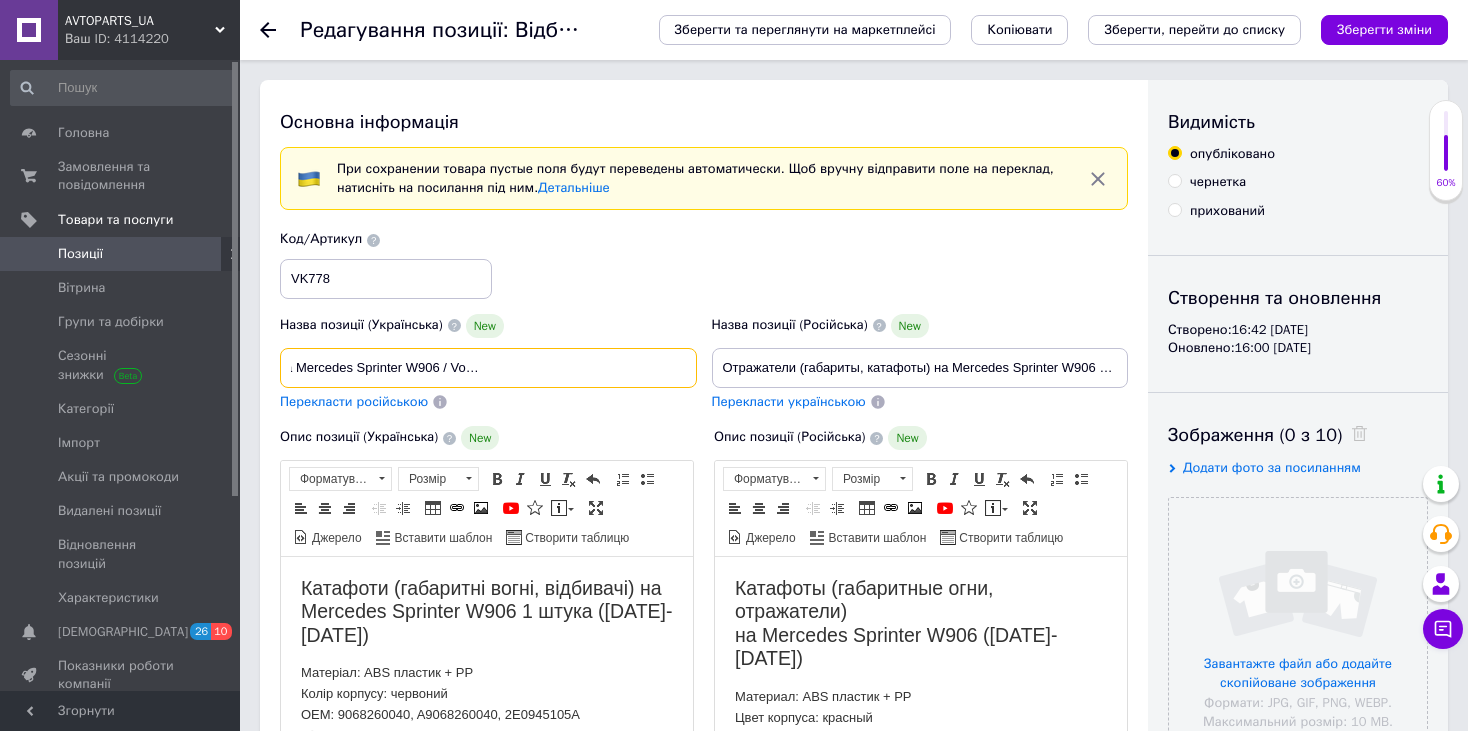 drag, startPoint x: 667, startPoint y: 364, endPoint x: 699, endPoint y: 364, distance: 32 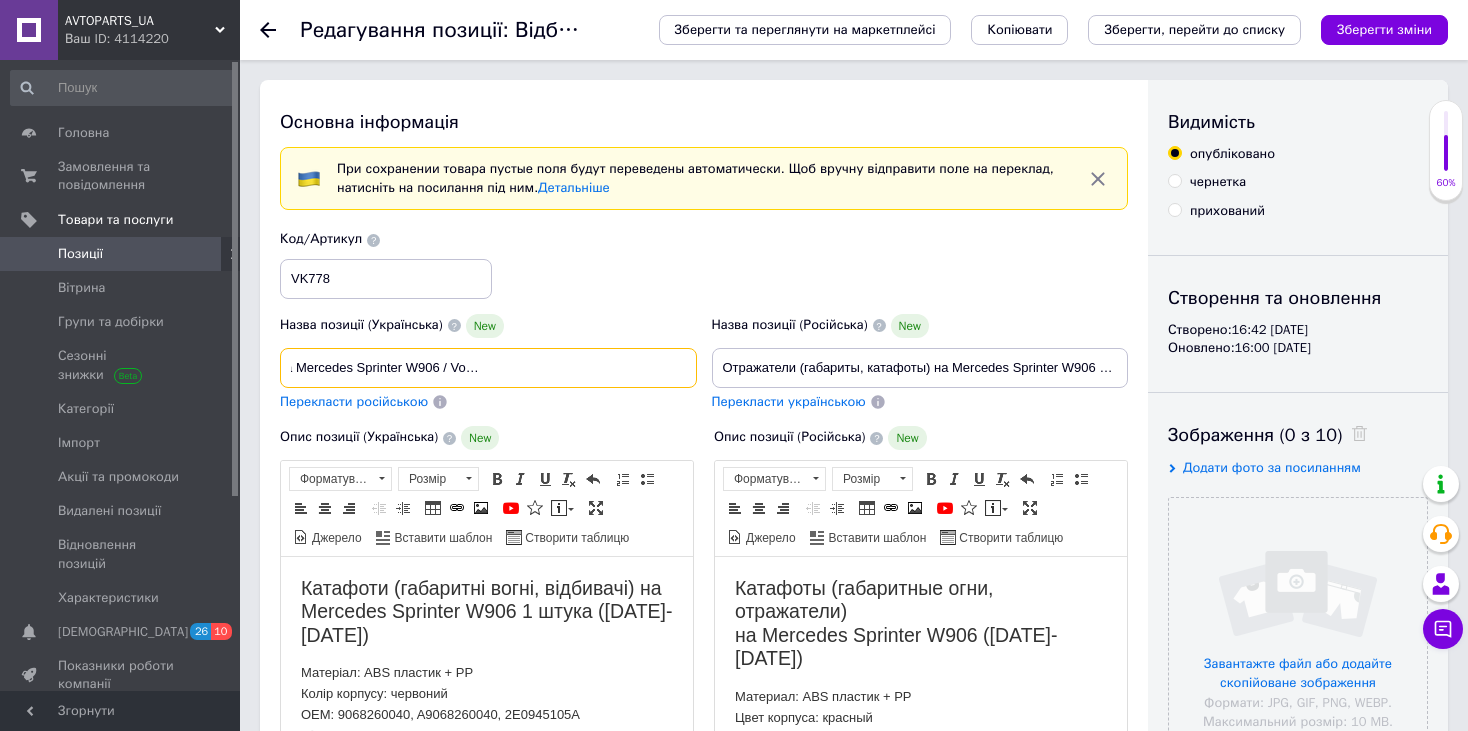 click on "Назва позиції (Українська) New Відбивачі (габарити, катафоти) на Mercedes Sprinter W906 / Volkswagen Crafter1 штука ([DATE]-[DATE]) Перекласти російською" at bounding box center [489, 362] 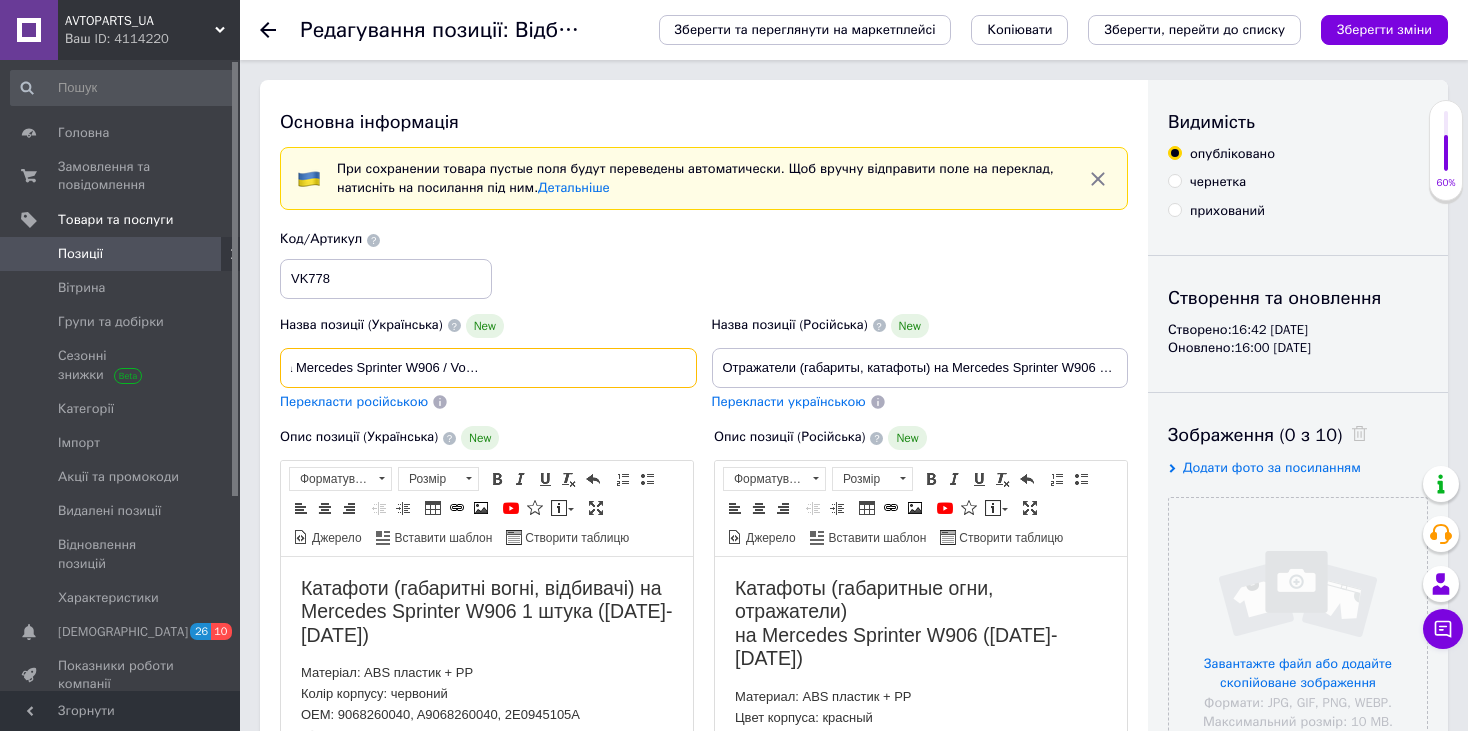 click on "Відбивачі (габарити, катафоти) на Mercedes Sprinter W906 / Volkswagen Crafter1 штука ([DATE]-[DATE])" at bounding box center (488, 368) 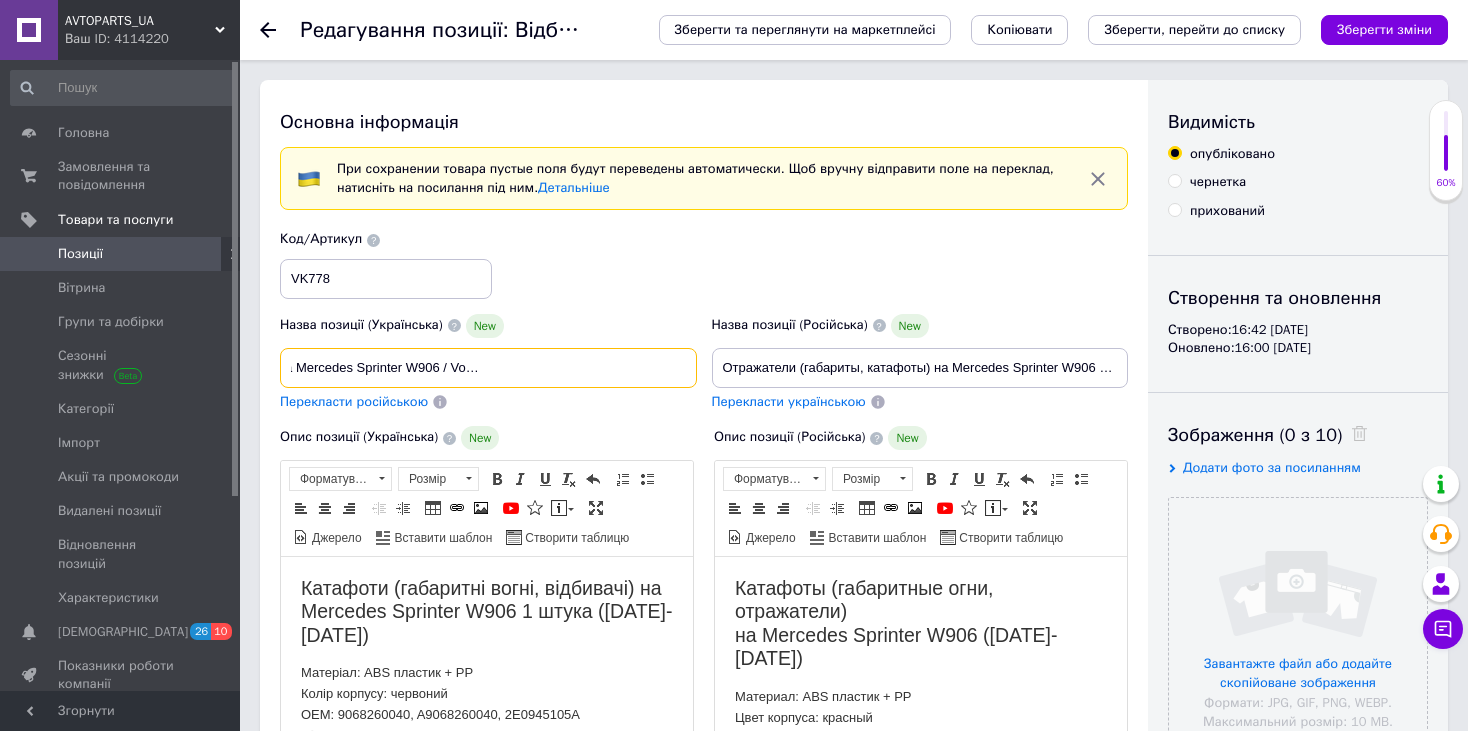 type on "Відбивачі (габарити, катафоти) на Mercedes Sprinter W906 / Volkswagen Crafter 1 штука ([DATE]-[DATE])" 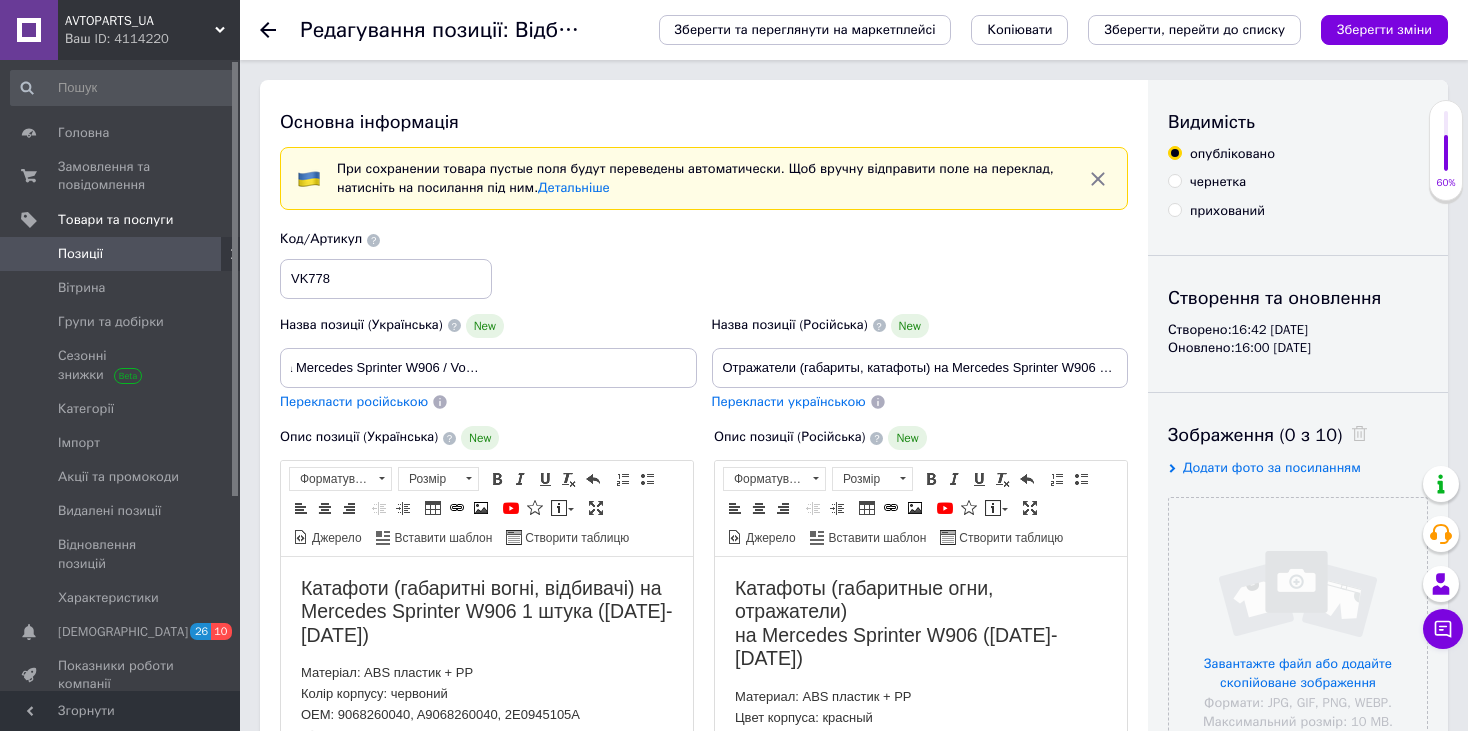 scroll, scrollTop: 0, scrollLeft: 0, axis: both 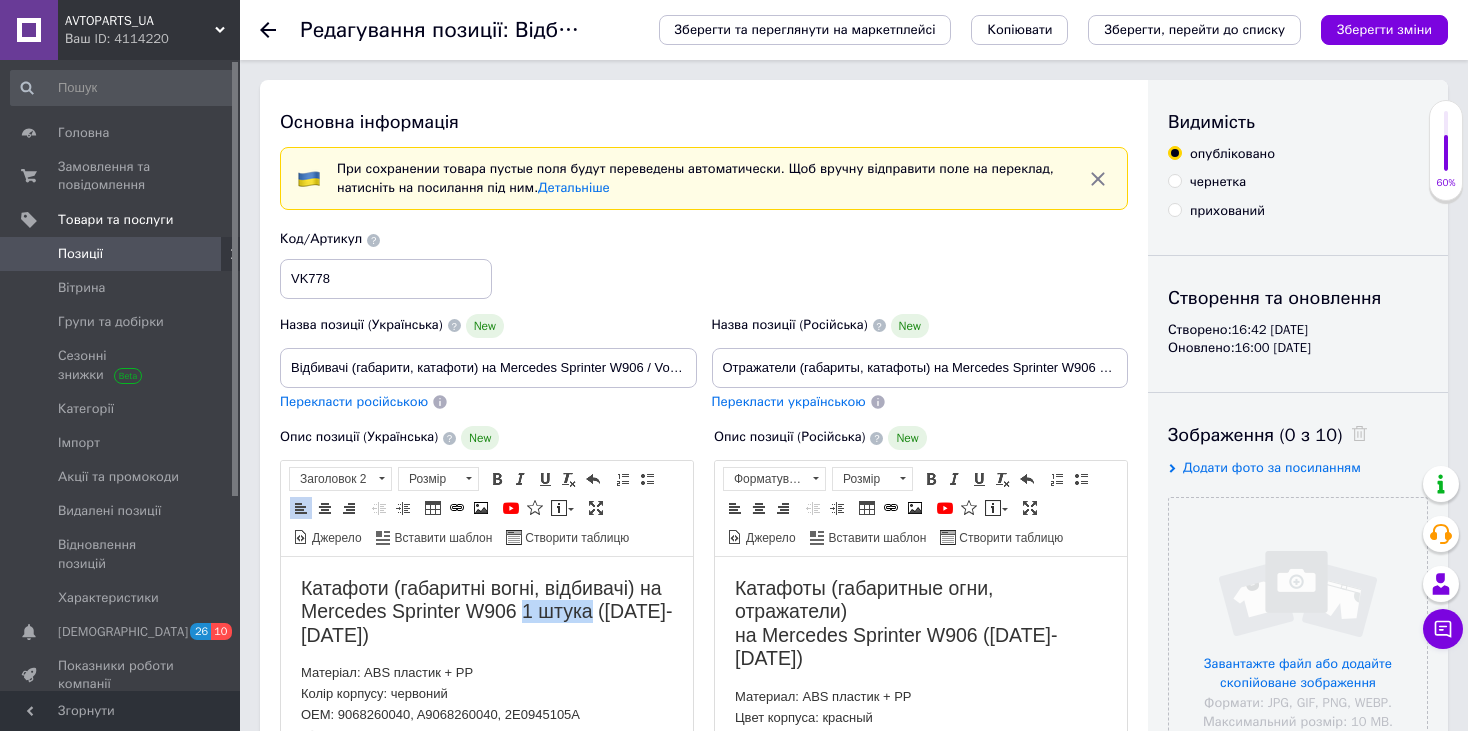drag, startPoint x: 525, startPoint y: 610, endPoint x: 588, endPoint y: 613, distance: 63.07139 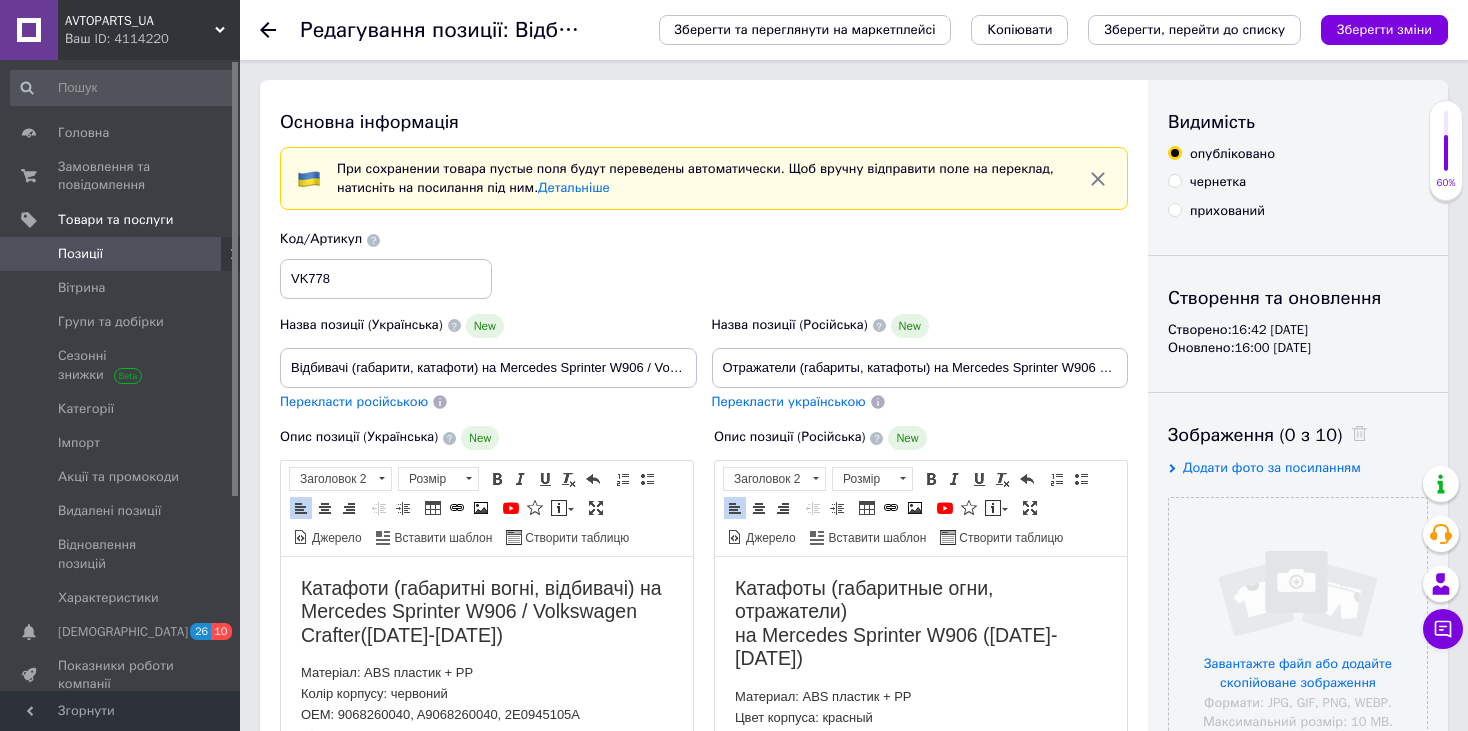 click on "Катафоты (габаритные огни, отражатели) на Mercedes Sprinter W906 ([DATE]-[DATE])" at bounding box center (921, 624) 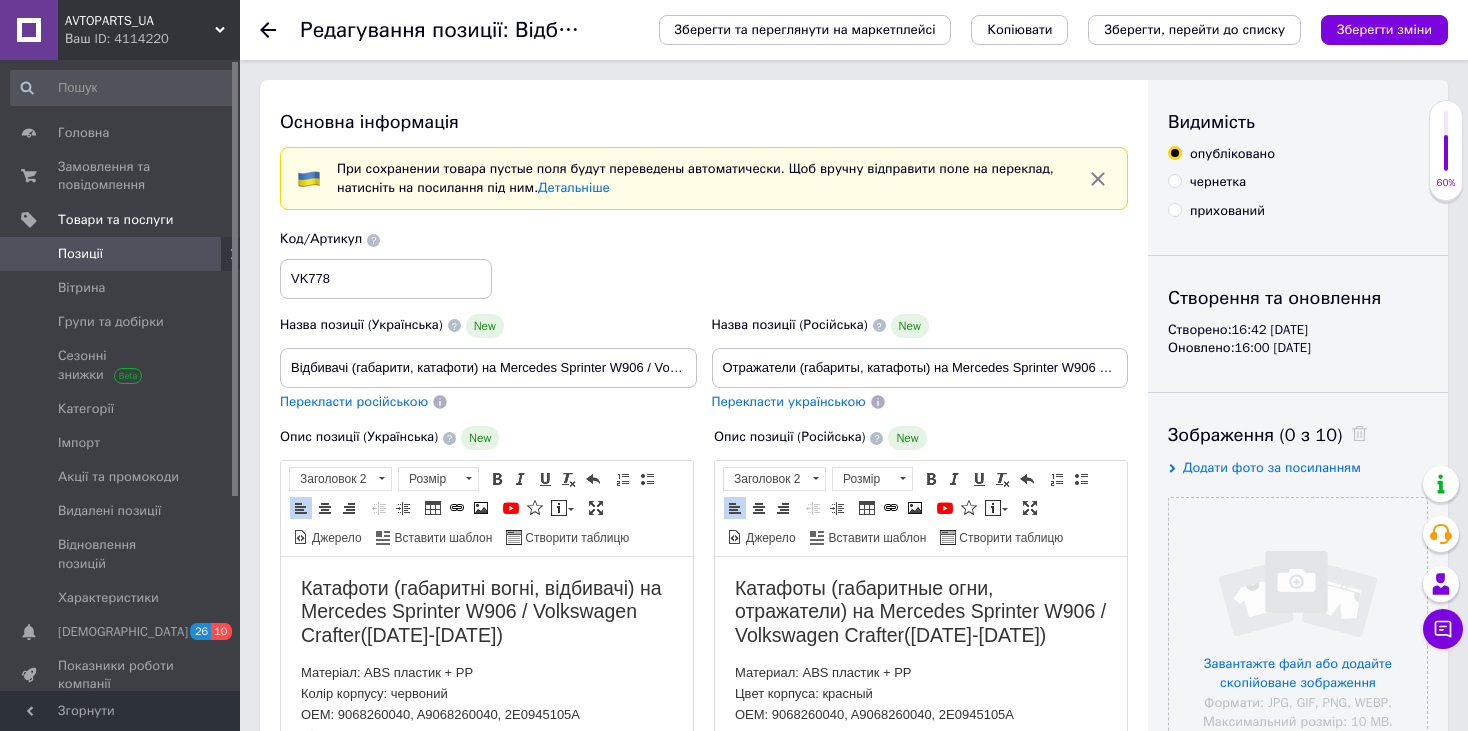 type 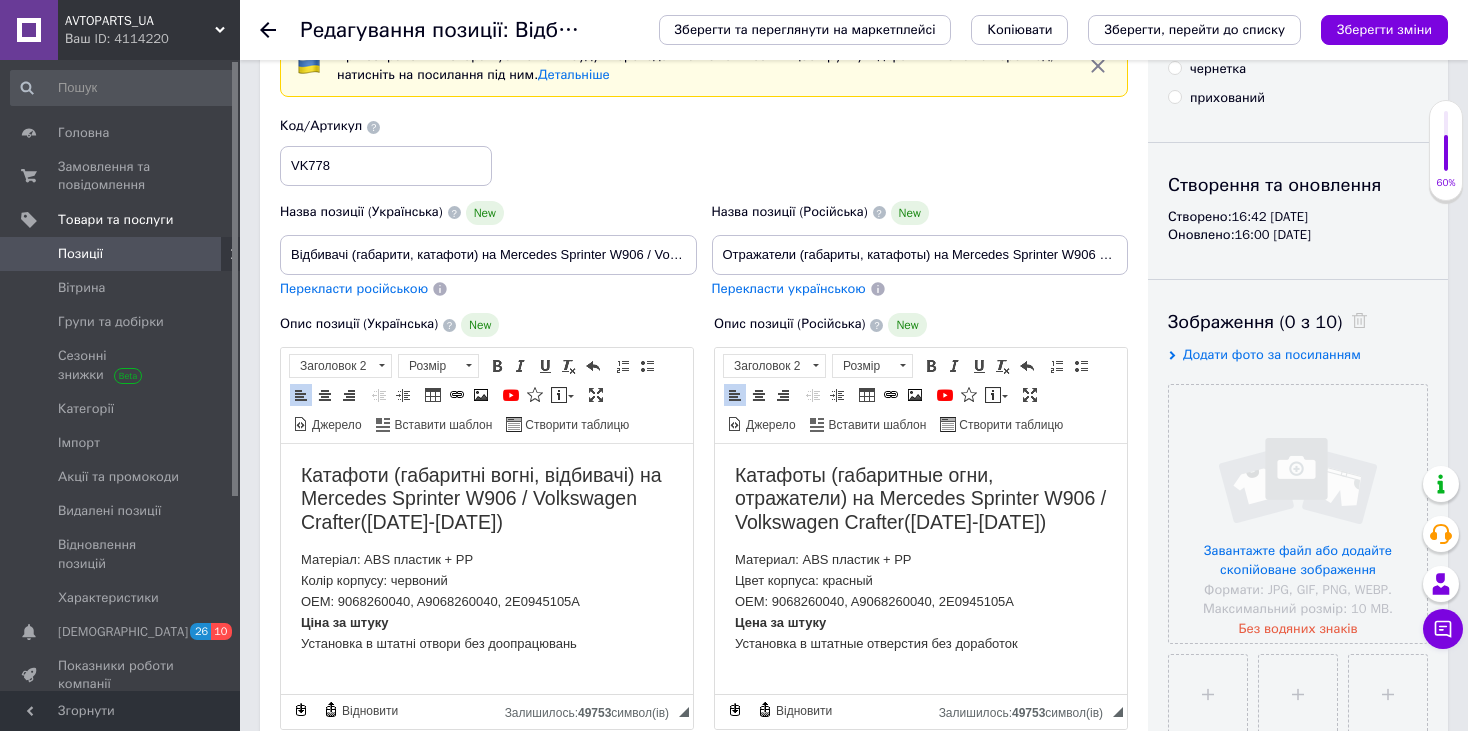 scroll, scrollTop: 0, scrollLeft: 0, axis: both 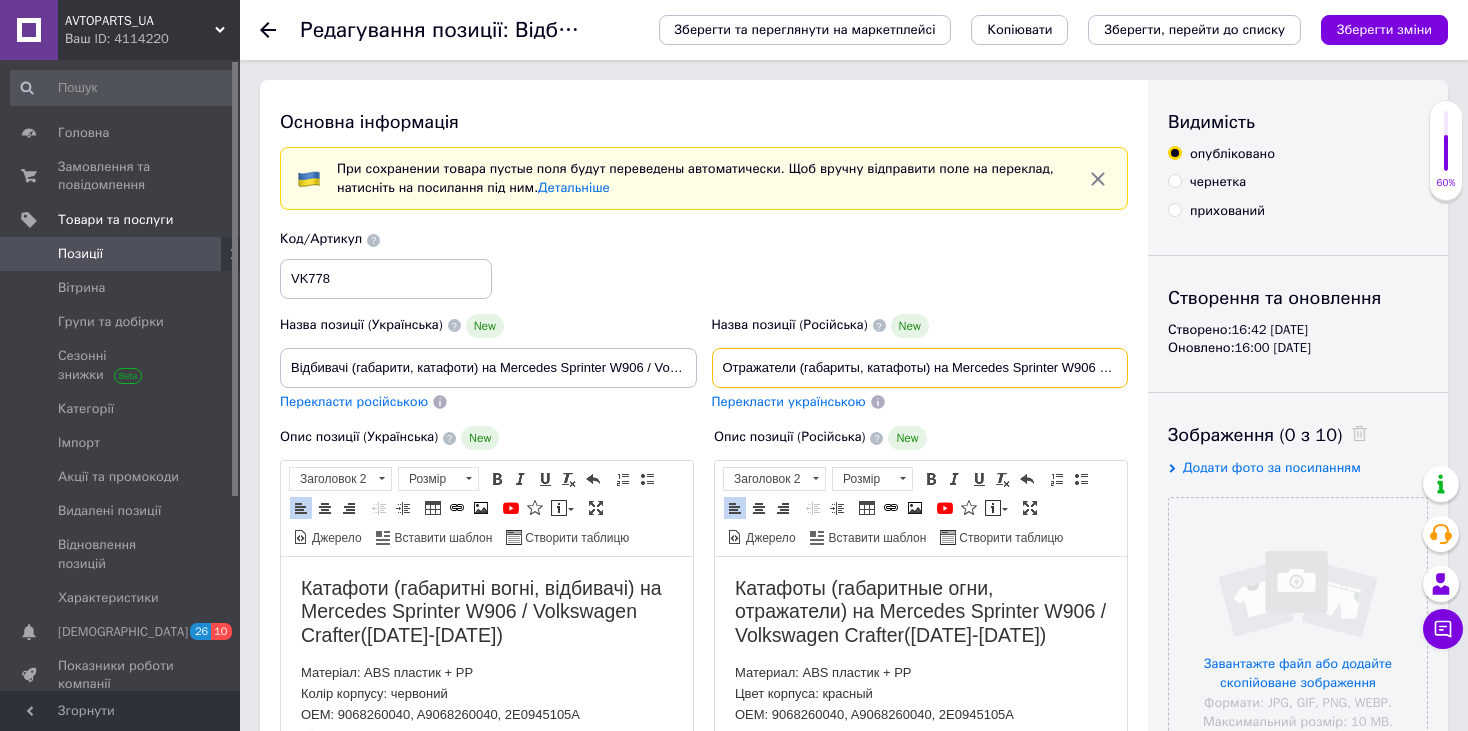 click on "Отражатели (габариты, катафоты) на Mercedes Sprinter W906 / Volkswagen Crafter 1 штука ([DATE]-[DATE])" at bounding box center [920, 368] 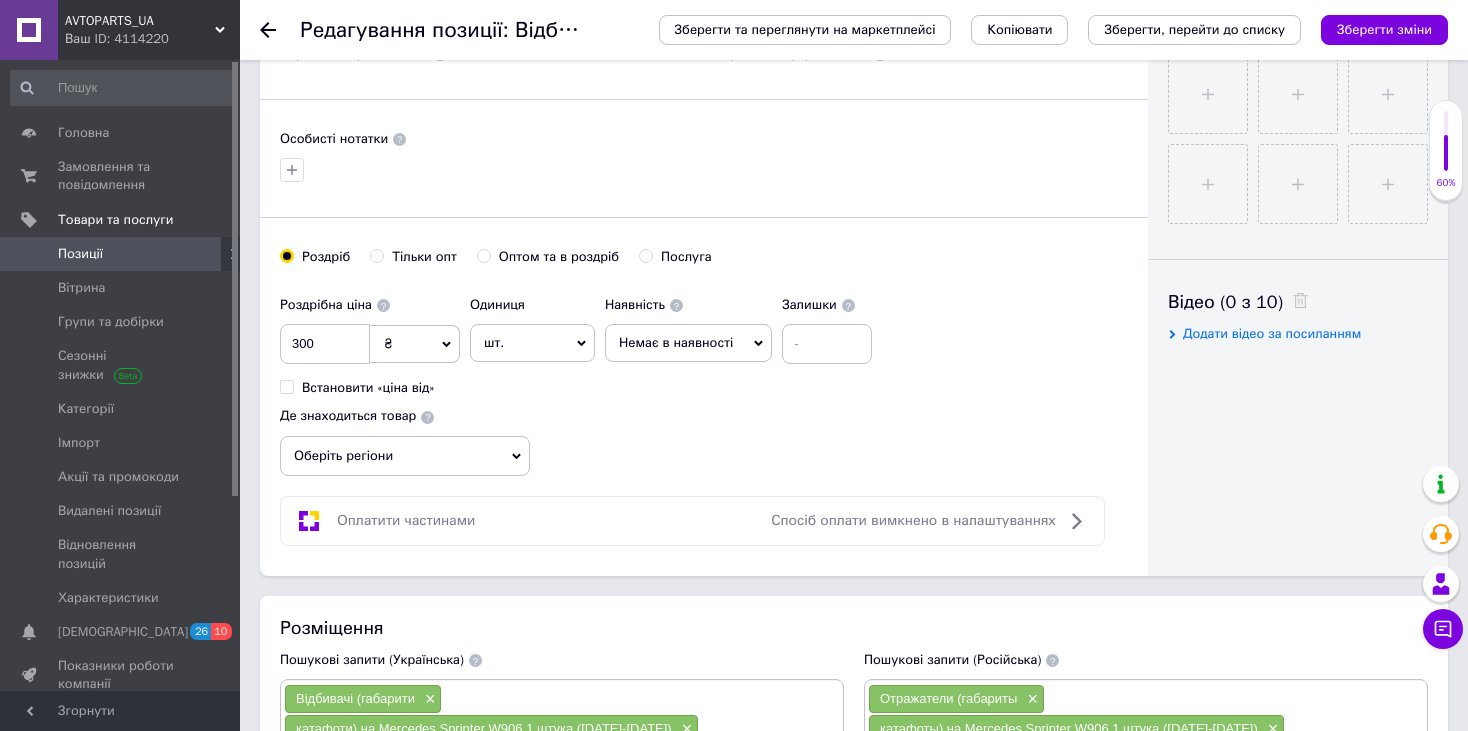 scroll, scrollTop: 833, scrollLeft: 0, axis: vertical 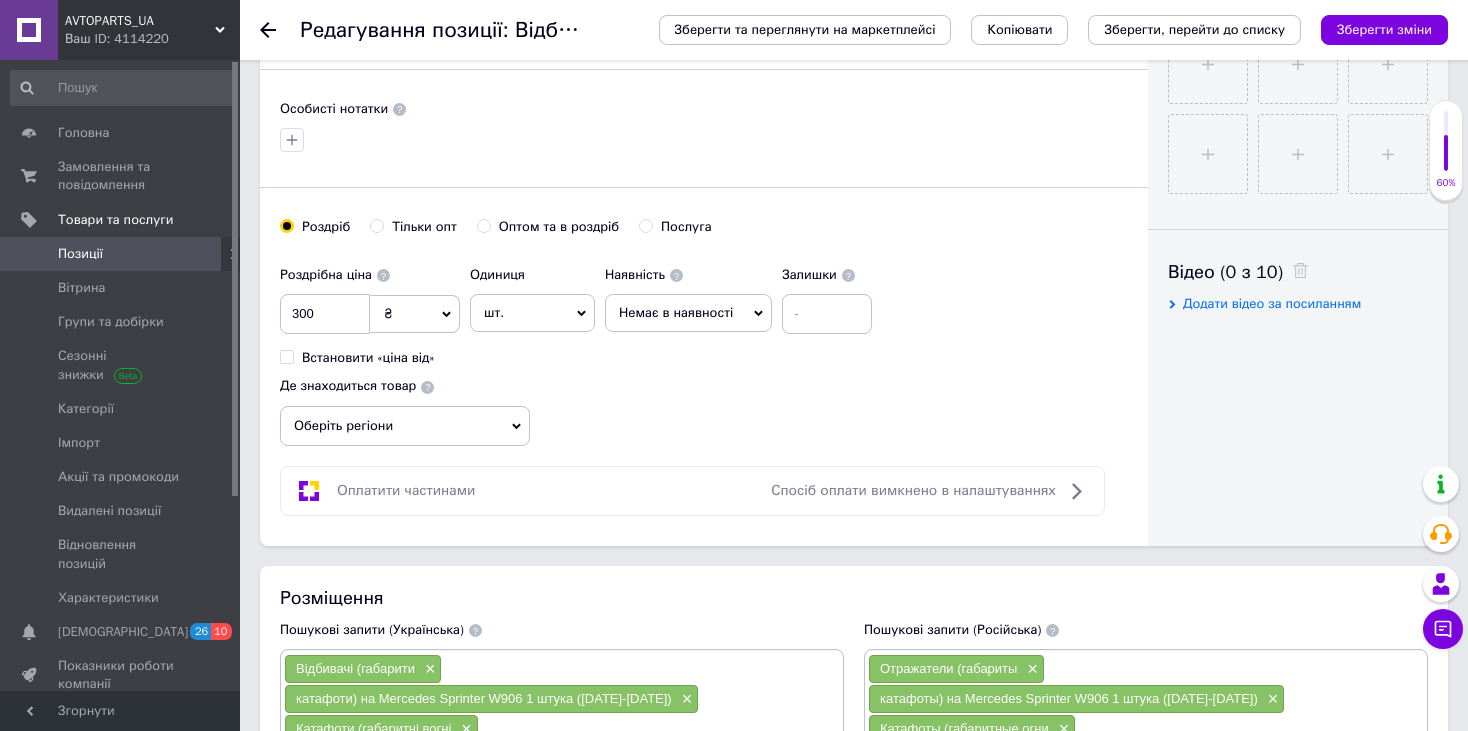 click on "Отражатели (габариты ×  катафоты) на Mercedes Sprinter W906 1 штука ([DATE]-[DATE]) ×  Катафоты (габаритные огни ×  отражатели) на Mercedes Sprinter W906 ([DATE]-[DATE]) ×  OEM: 9068260040 ×  A9068260040 ×  2E0945105A ×" at bounding box center (1146, 729) 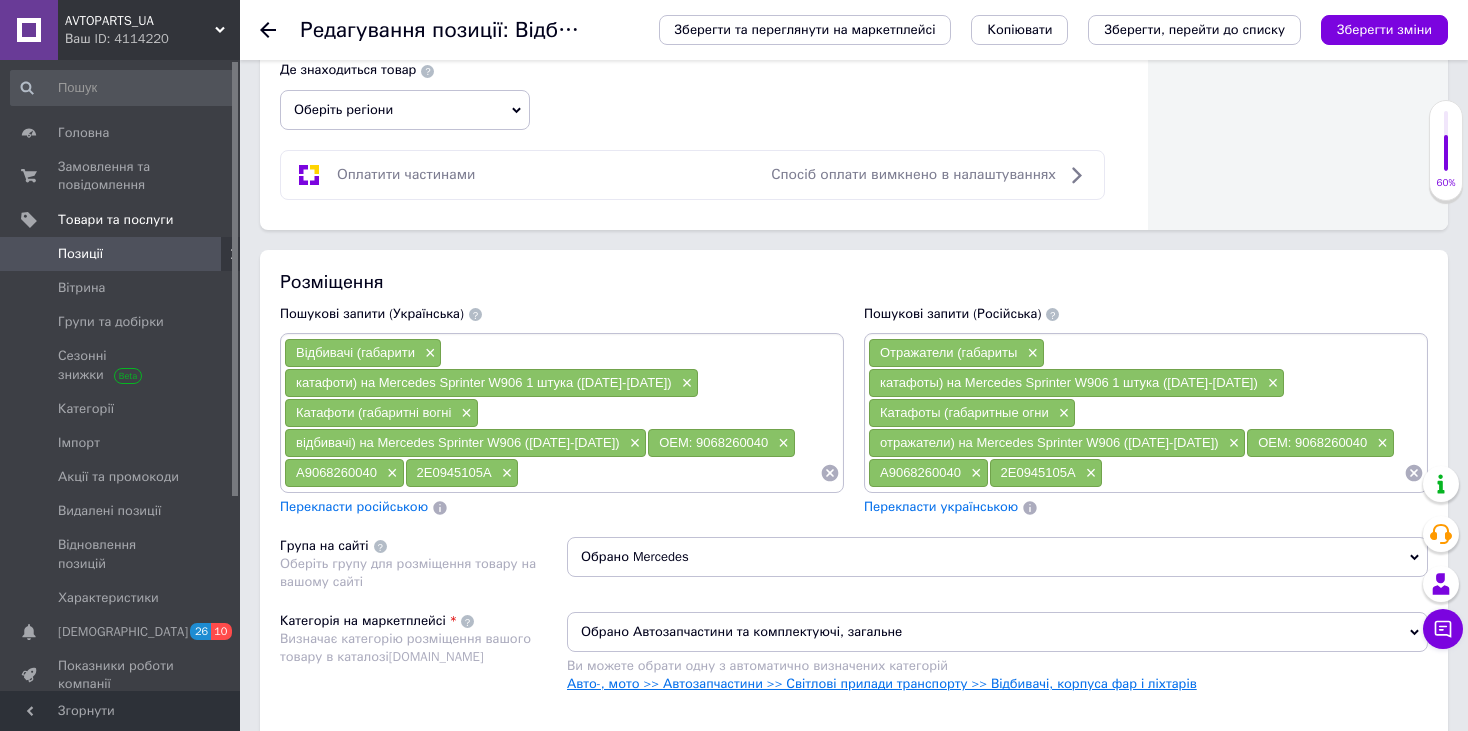 scroll, scrollTop: 1166, scrollLeft: 0, axis: vertical 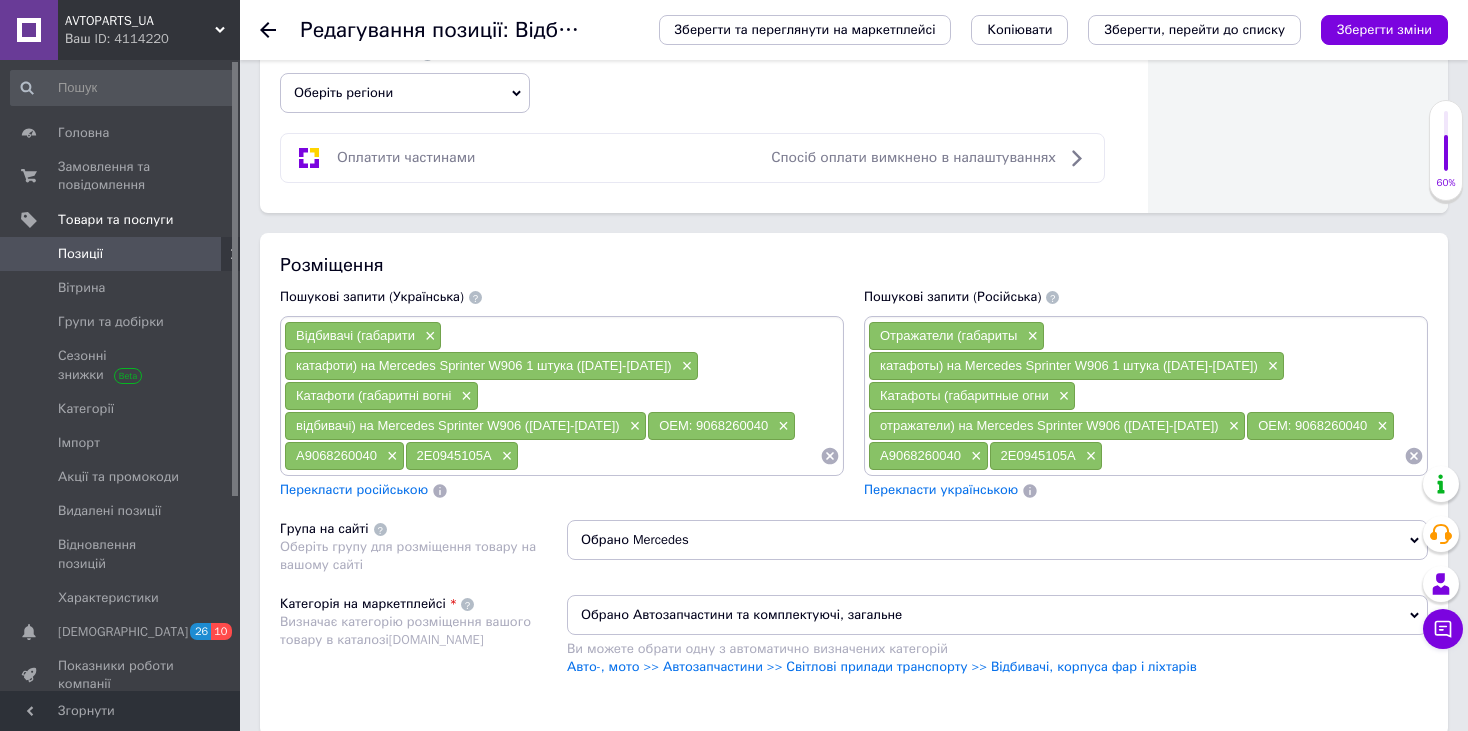 click at bounding box center (1253, 456) 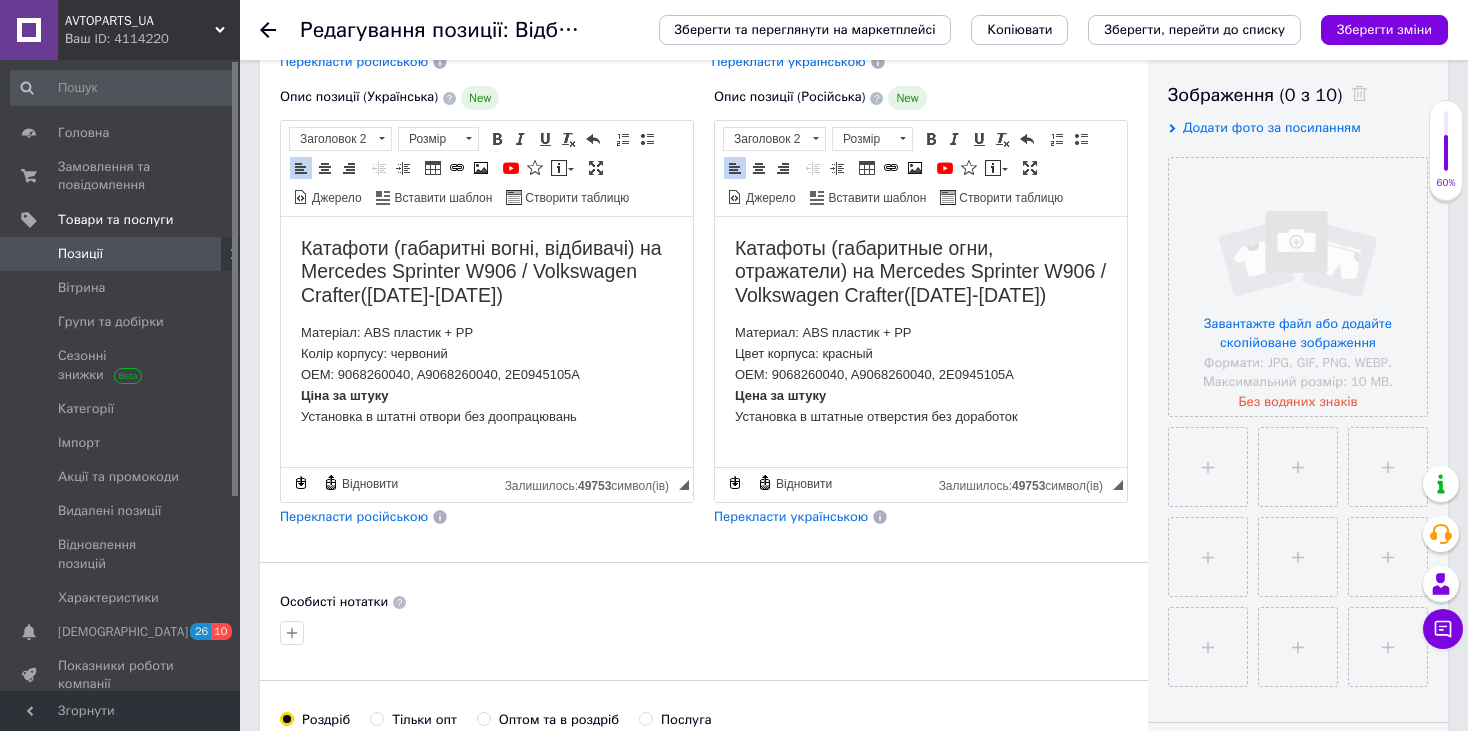 scroll, scrollTop: 333, scrollLeft: 0, axis: vertical 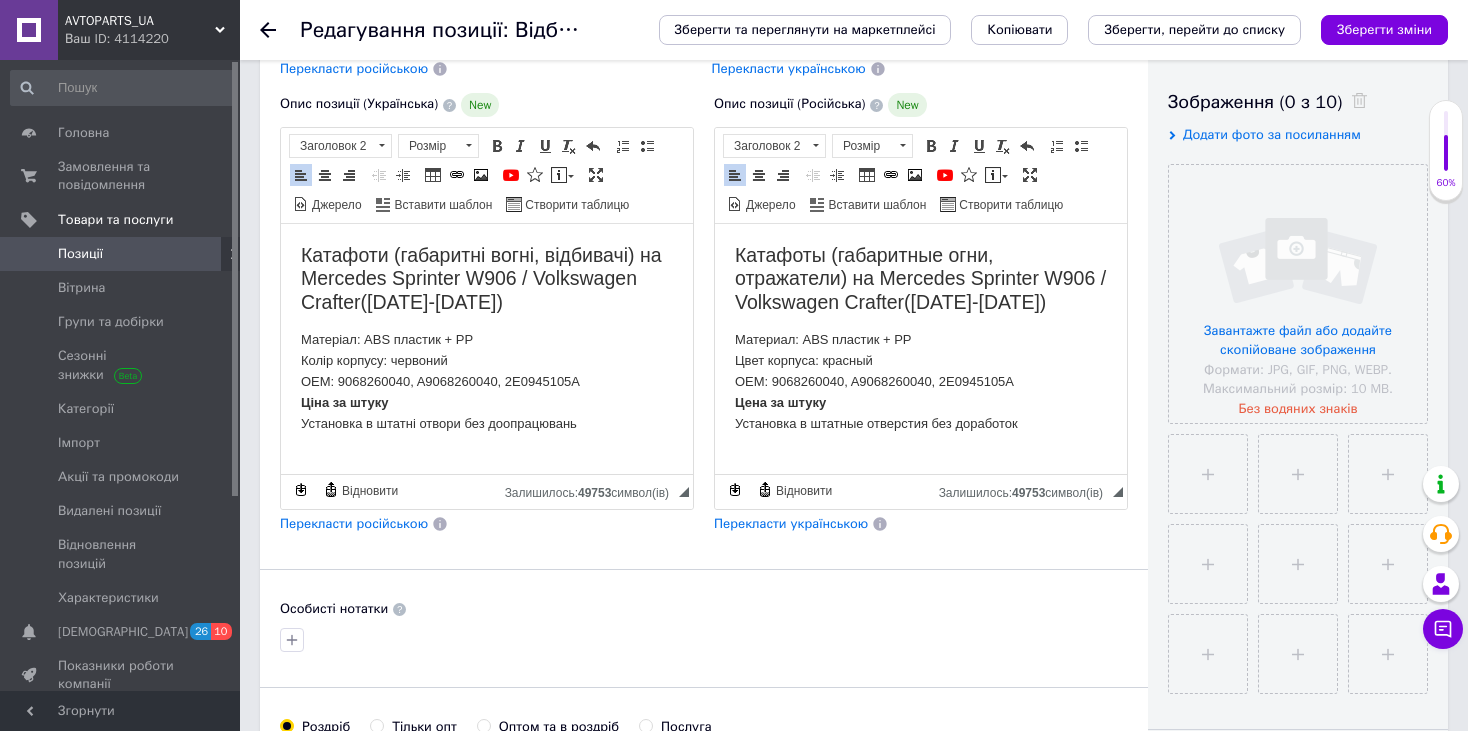 click on "Катафоты (габаритные огни, отражатели) на Mercedes Sprinter W906 / Volkswagen Crafter  ([DATE]-[DATE])" at bounding box center (921, 279) 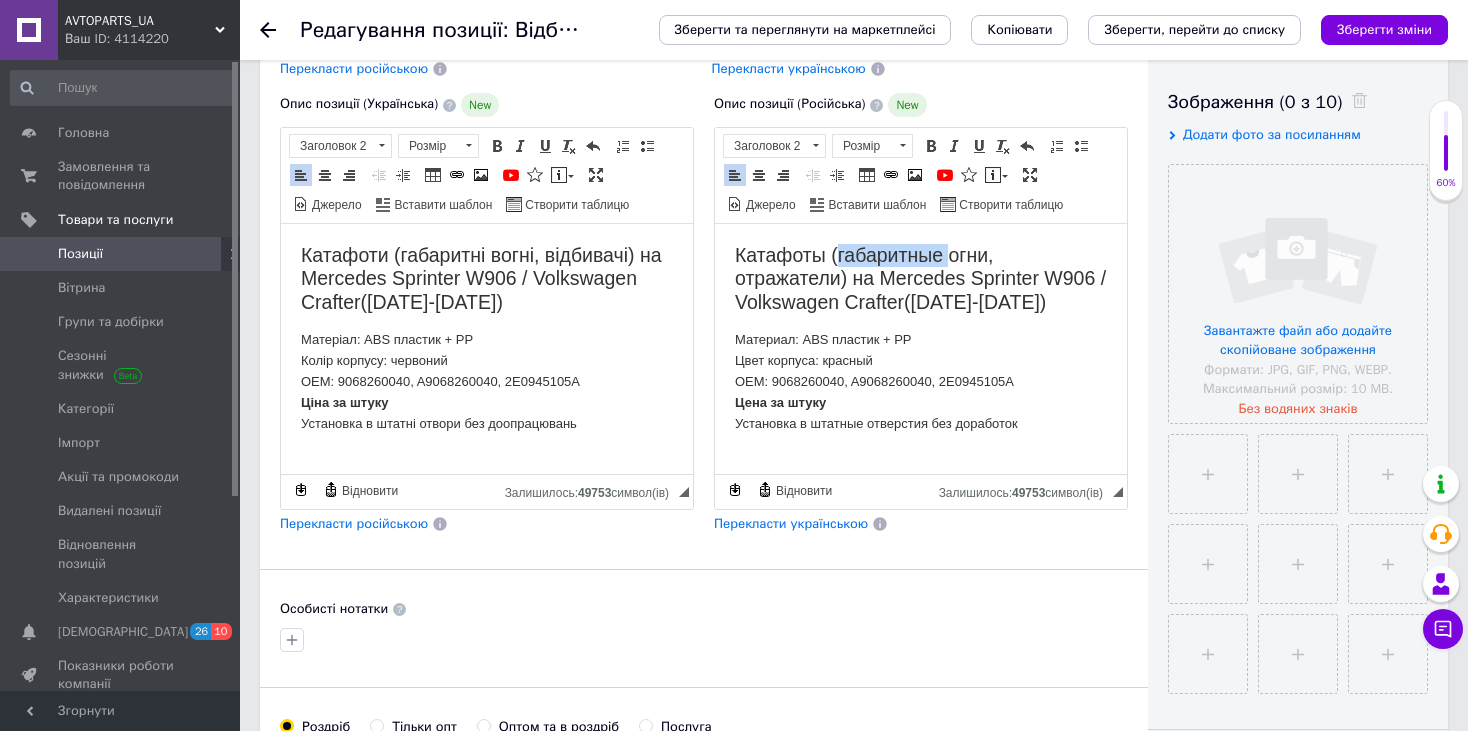 click on "Катафоты (габаритные огни, отражатели) на Mercedes Sprinter W906 / Volkswagen Crafter  ([DATE]-[DATE])" at bounding box center (921, 279) 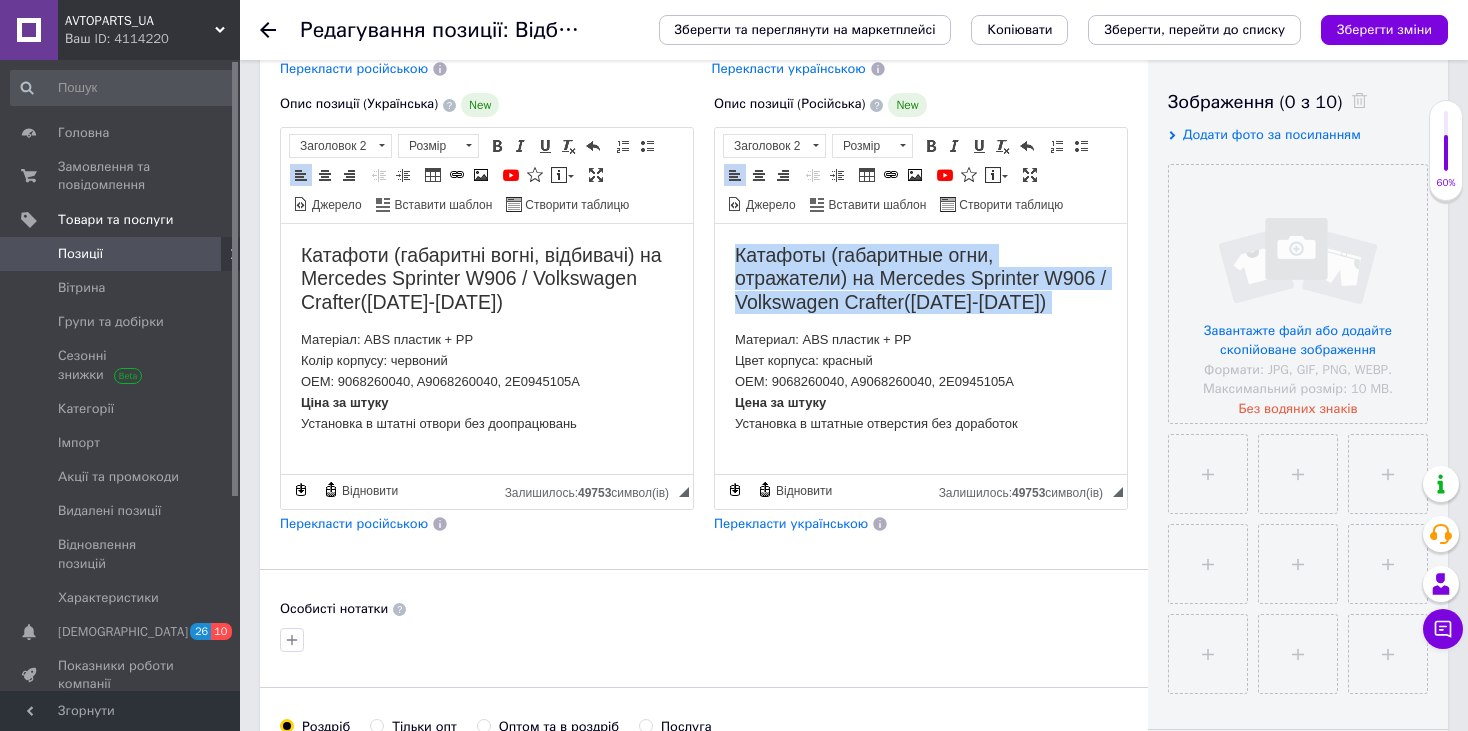 copy on "Катафоты (габаритные огни, отражатели) на Mercedes Sprinter W906 / Volkswagen Crafter  ([DATE]-[DATE])" 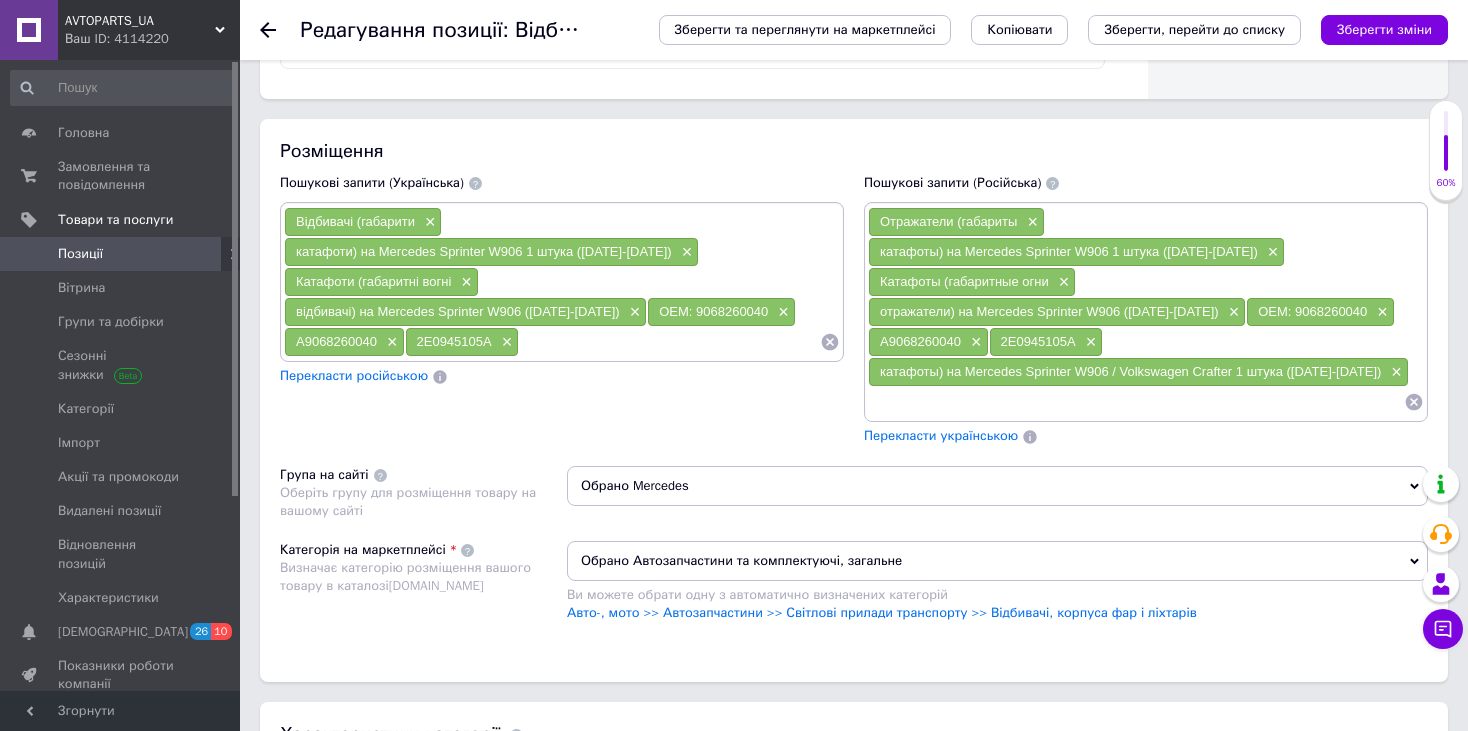 scroll, scrollTop: 1333, scrollLeft: 0, axis: vertical 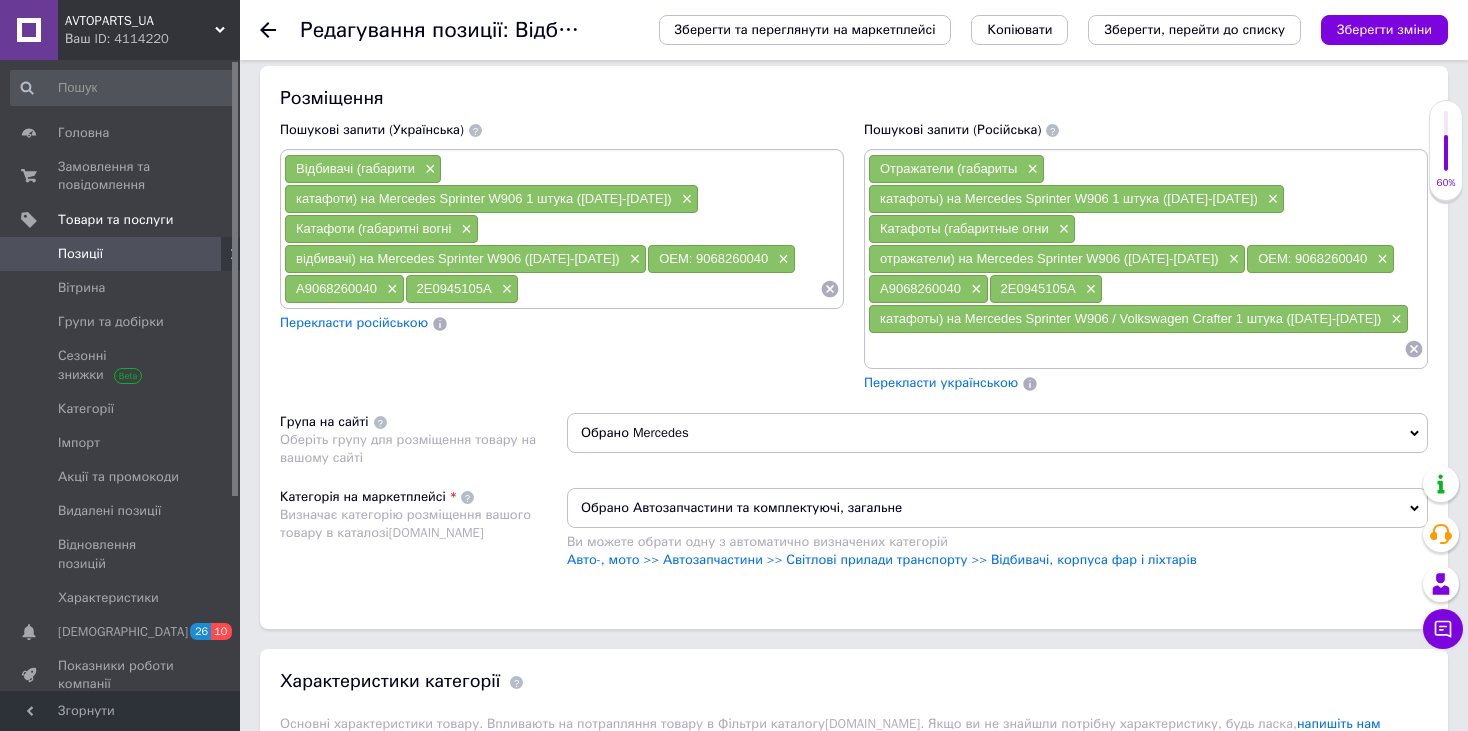 click at bounding box center [1136, 349] 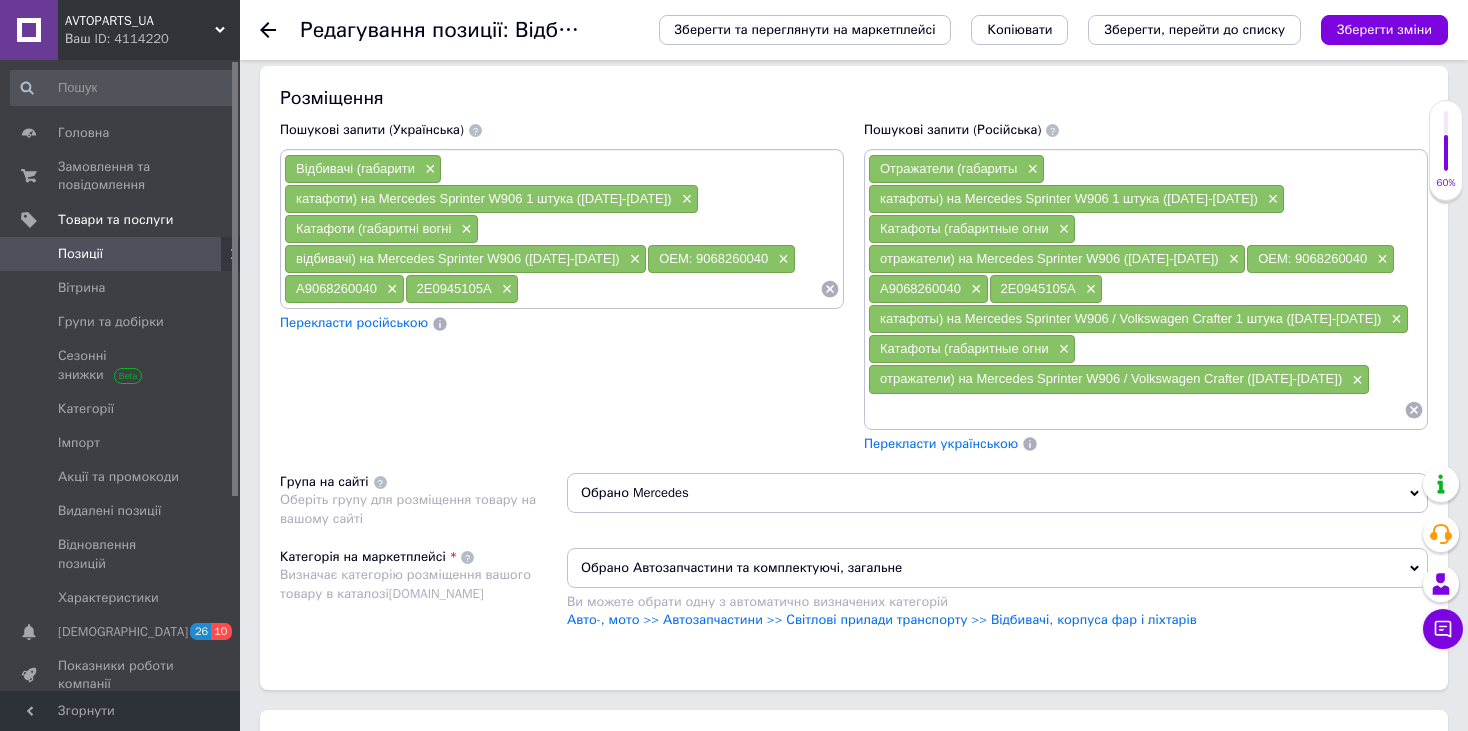 click 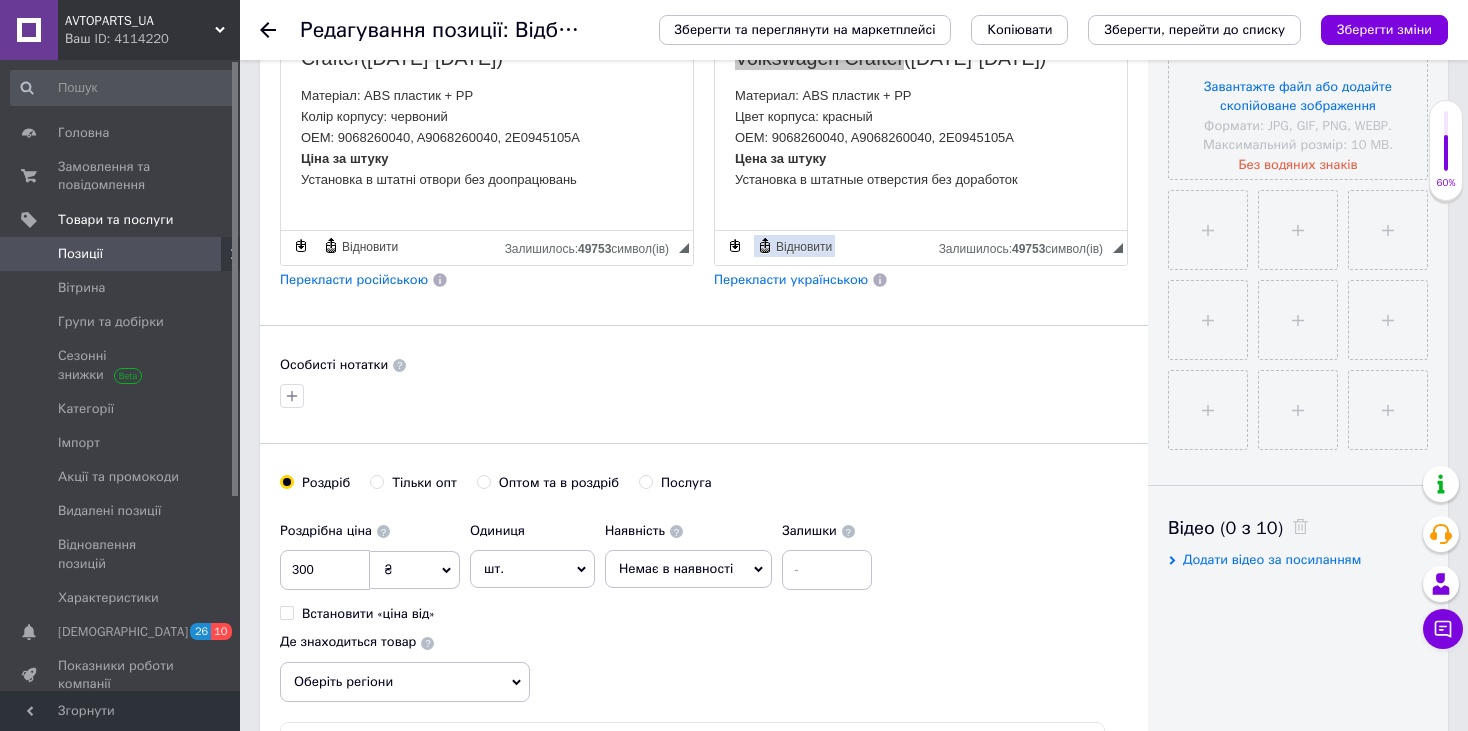 scroll, scrollTop: 500, scrollLeft: 0, axis: vertical 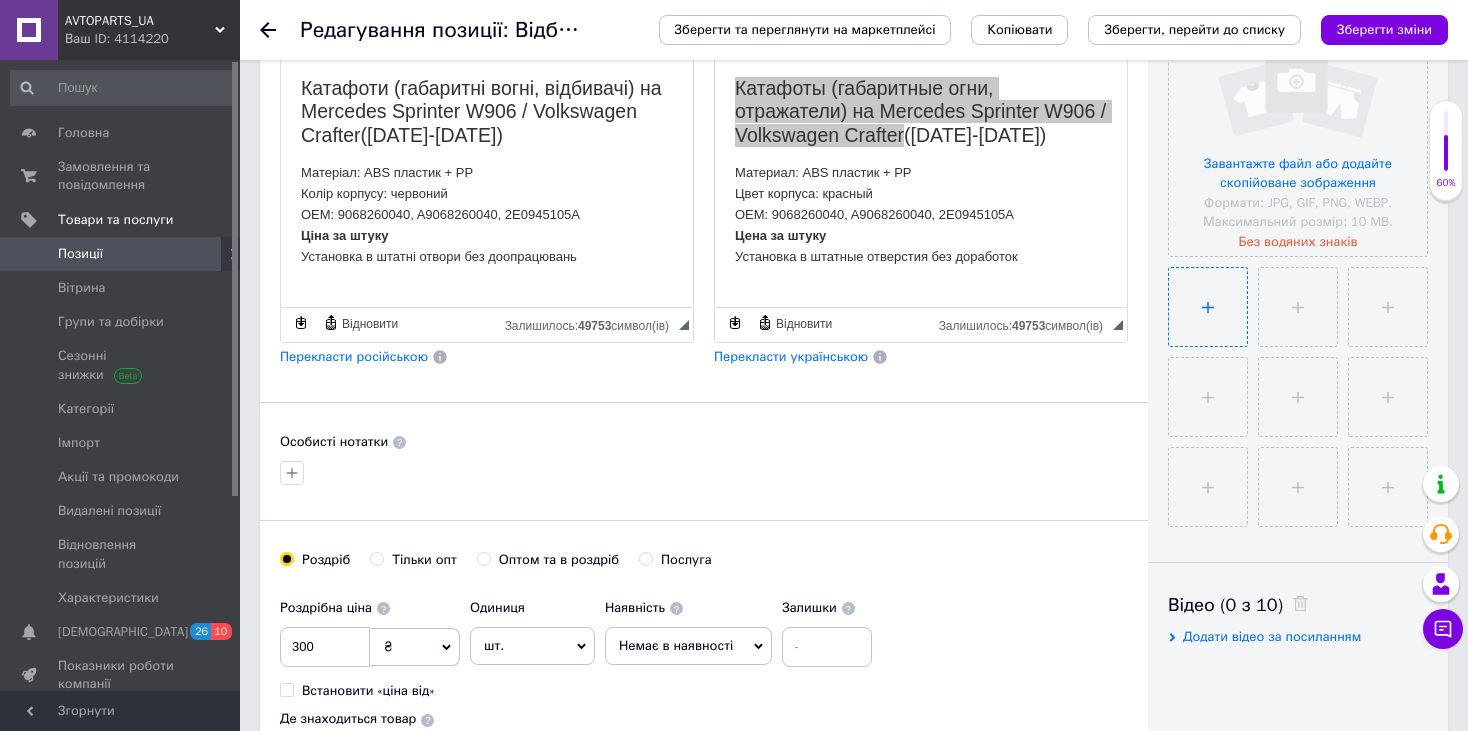 click at bounding box center (1208, 307) 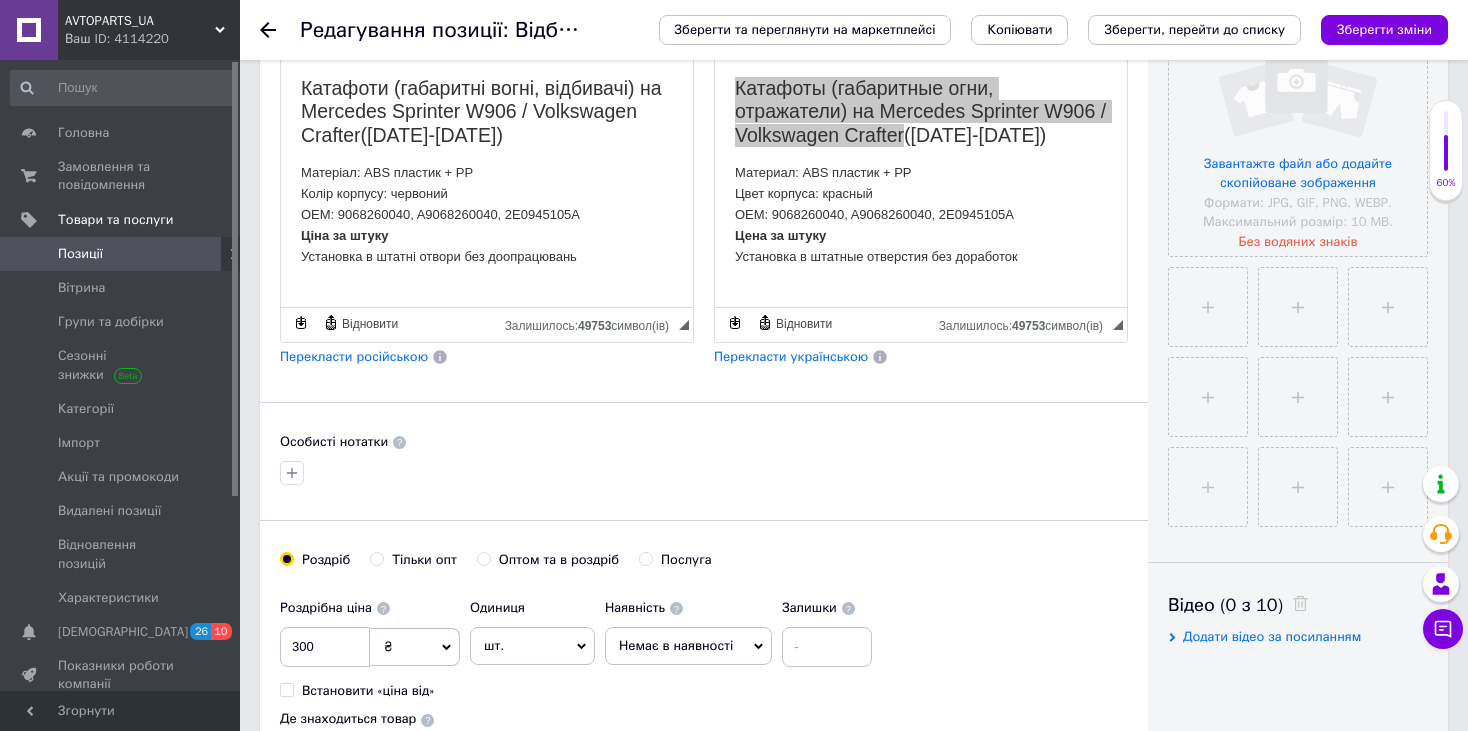 type 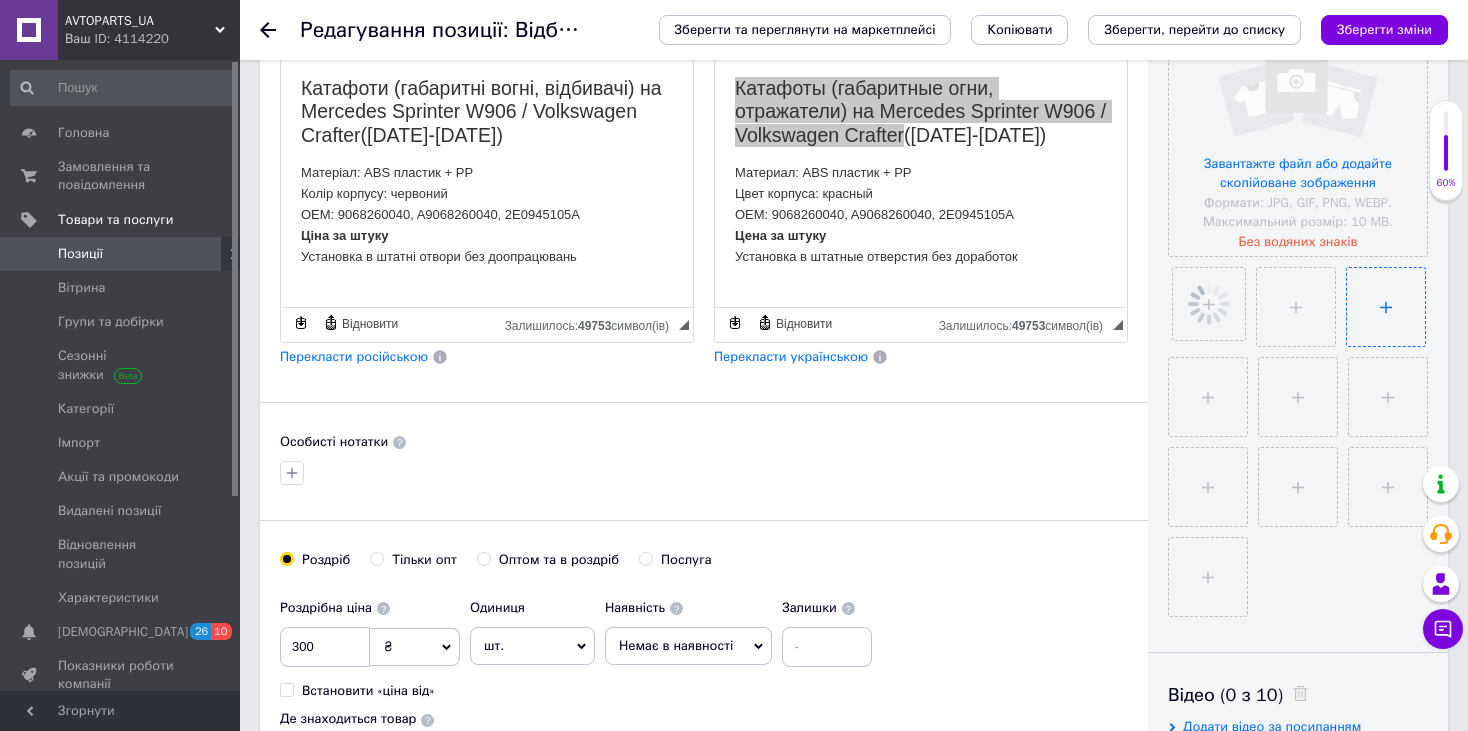 click at bounding box center [1386, 307] 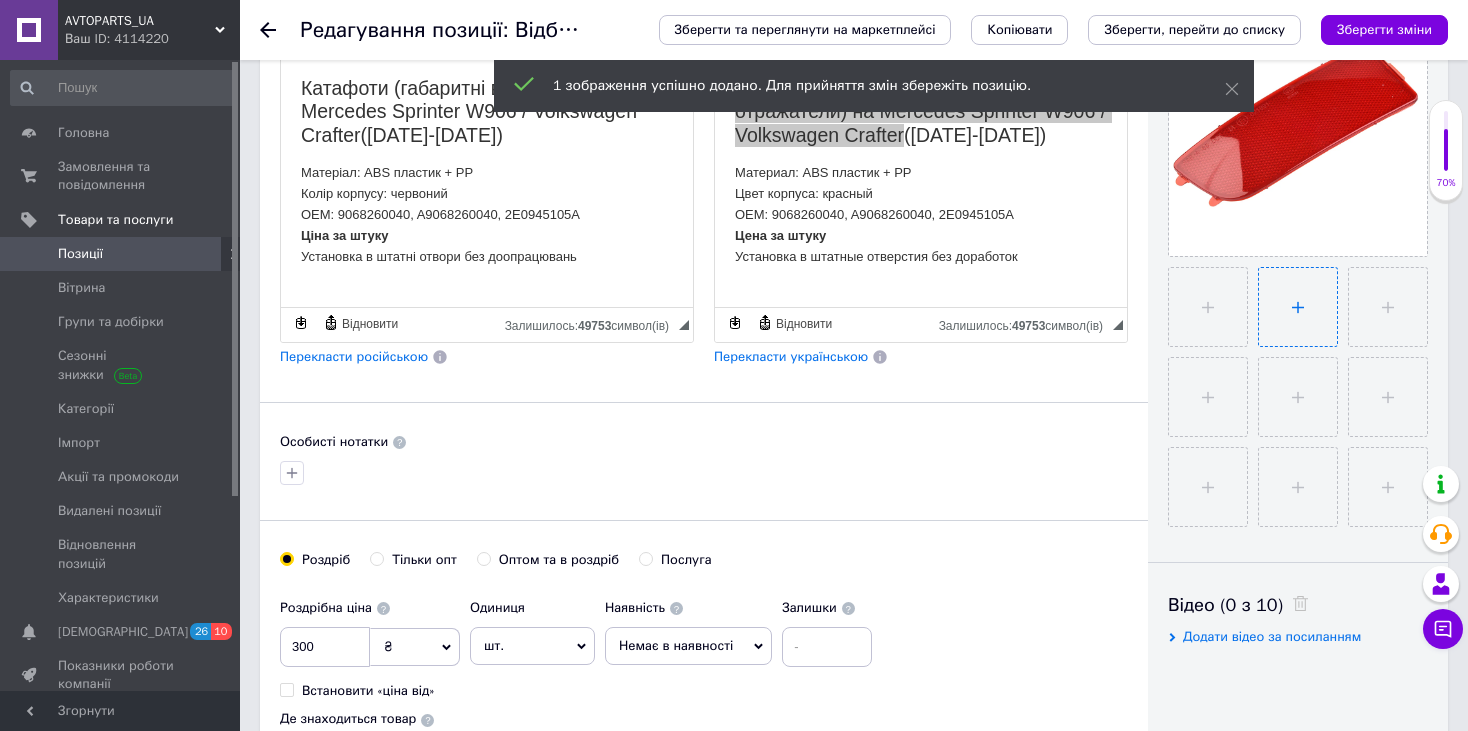 type on "C:\fakepath\Katafoty (gabaritnye ogni, otrazhateli) na BMW X5 E70 restajl ([DATE]-[DATE]) (2).png" 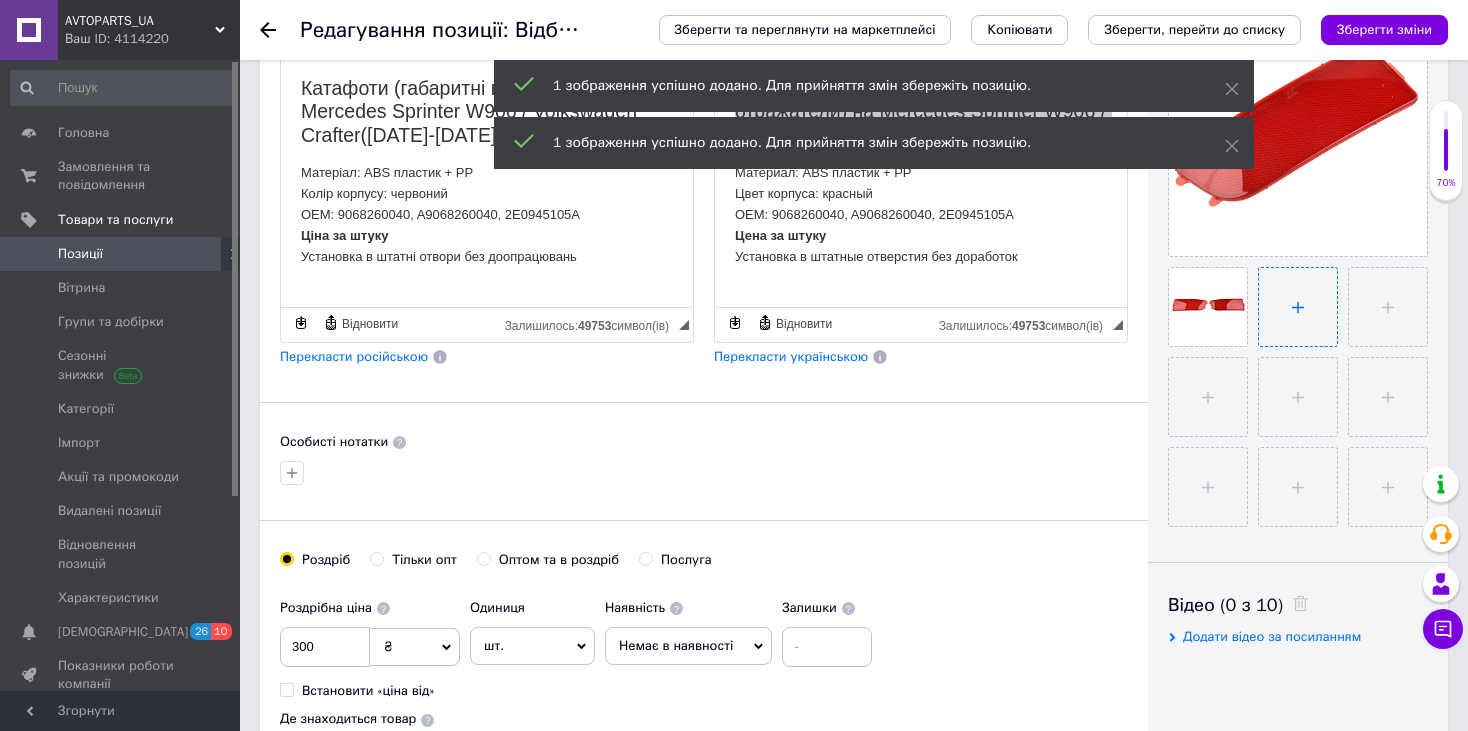 click at bounding box center [1298, 307] 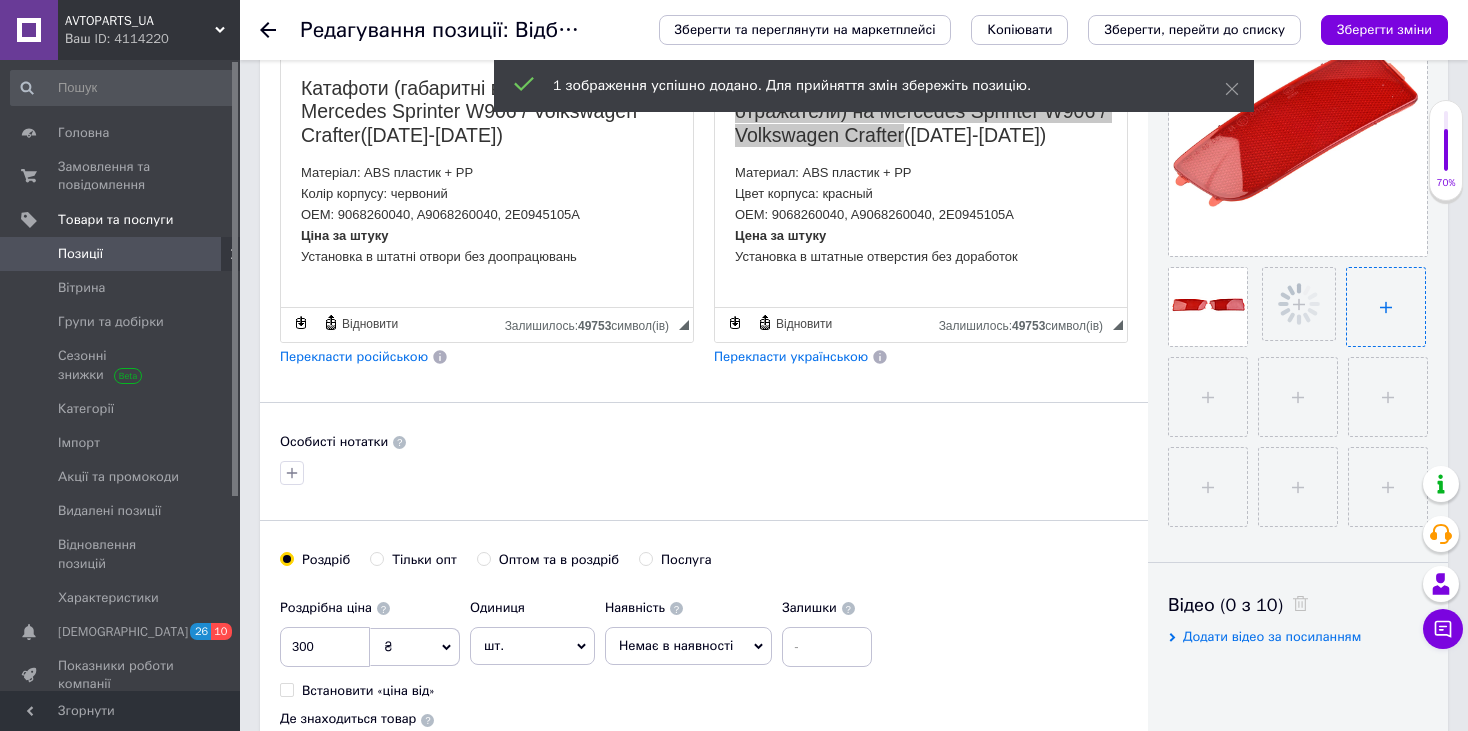 click at bounding box center [1386, 307] 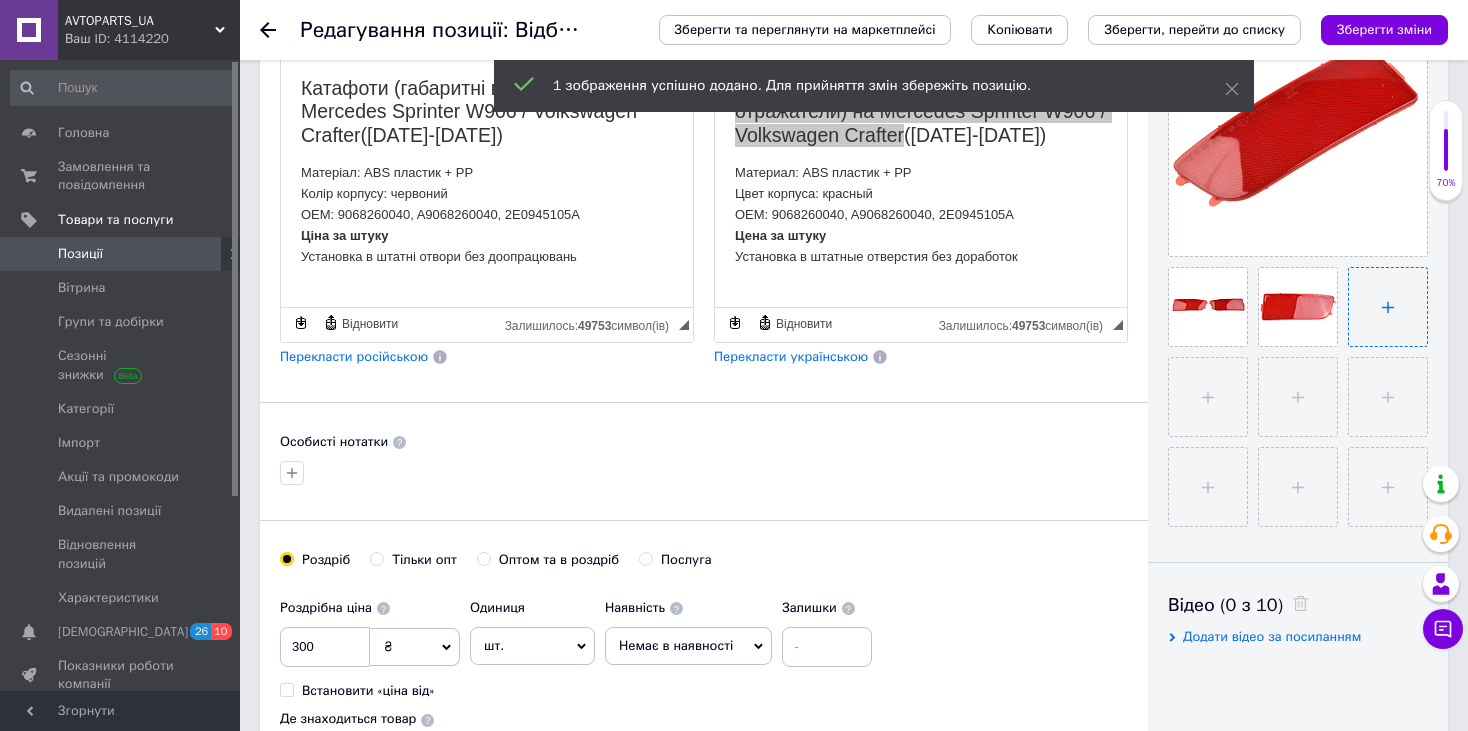 type on "C:\fakepath\Katafoty (gabaritnye ogni, otrazhateli) na BMW X5 E70 restajl ([DATE]-[DATE]) (4).png" 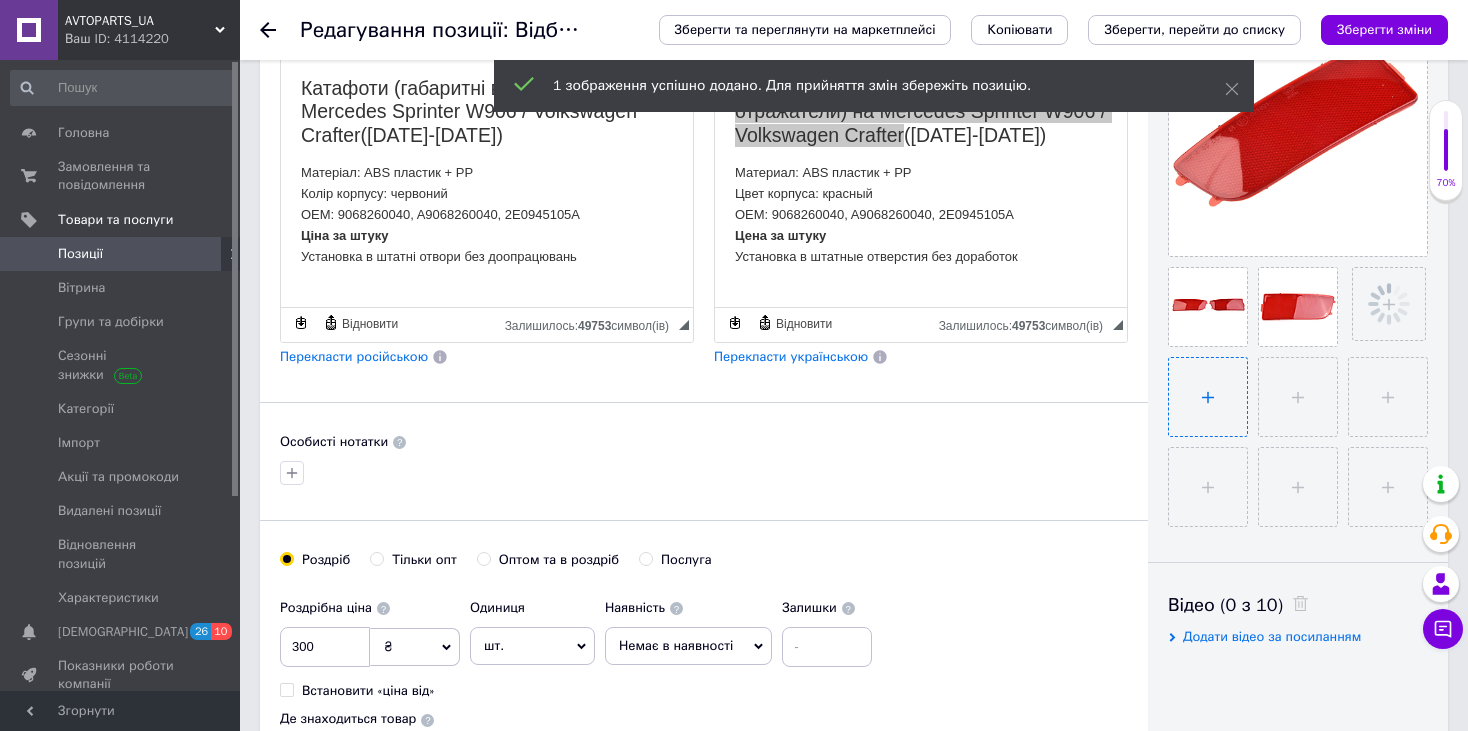 click at bounding box center [1208, 397] 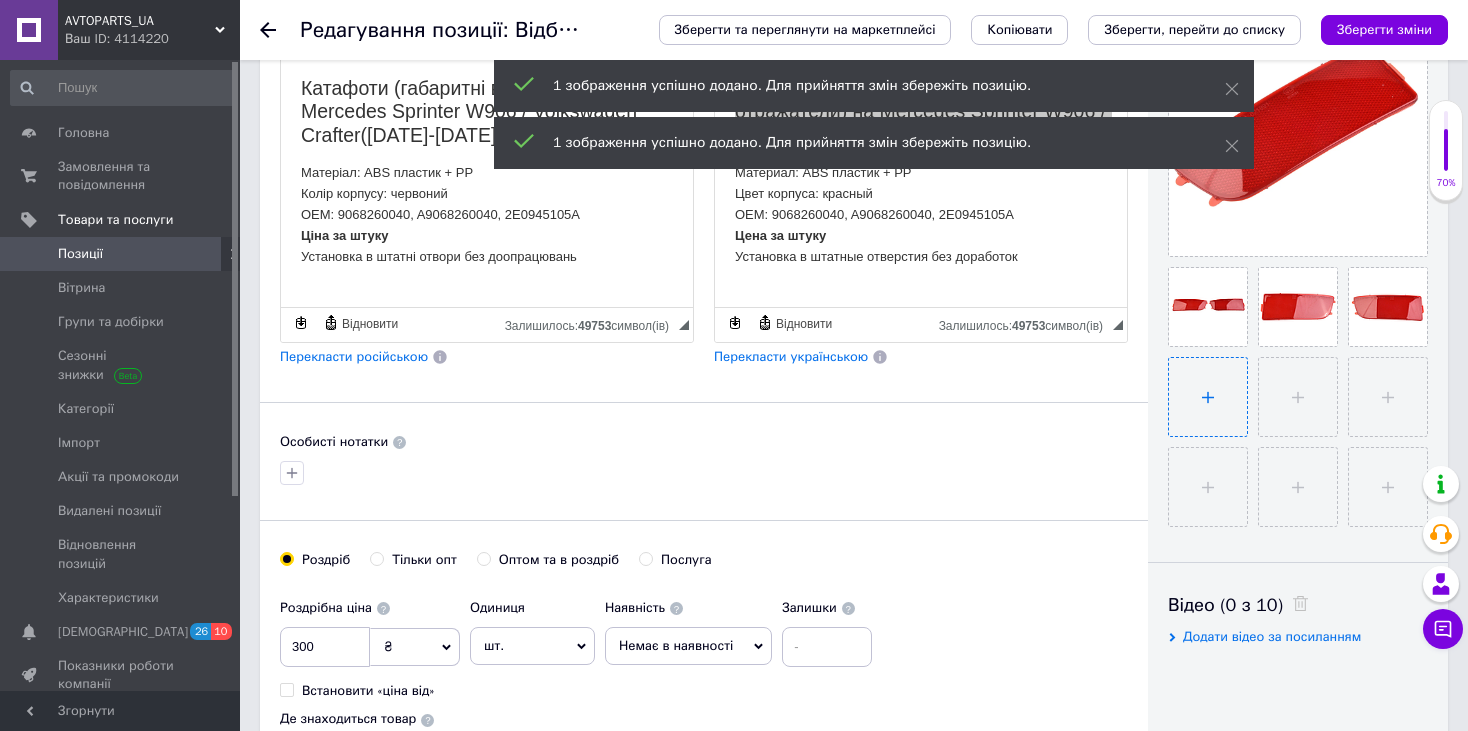 type on "C:\fakepath\Katafoty (gabaritnye ogni, otrazhateli) na BMW X5 E70 restajl ([DATE]-[DATE]).png" 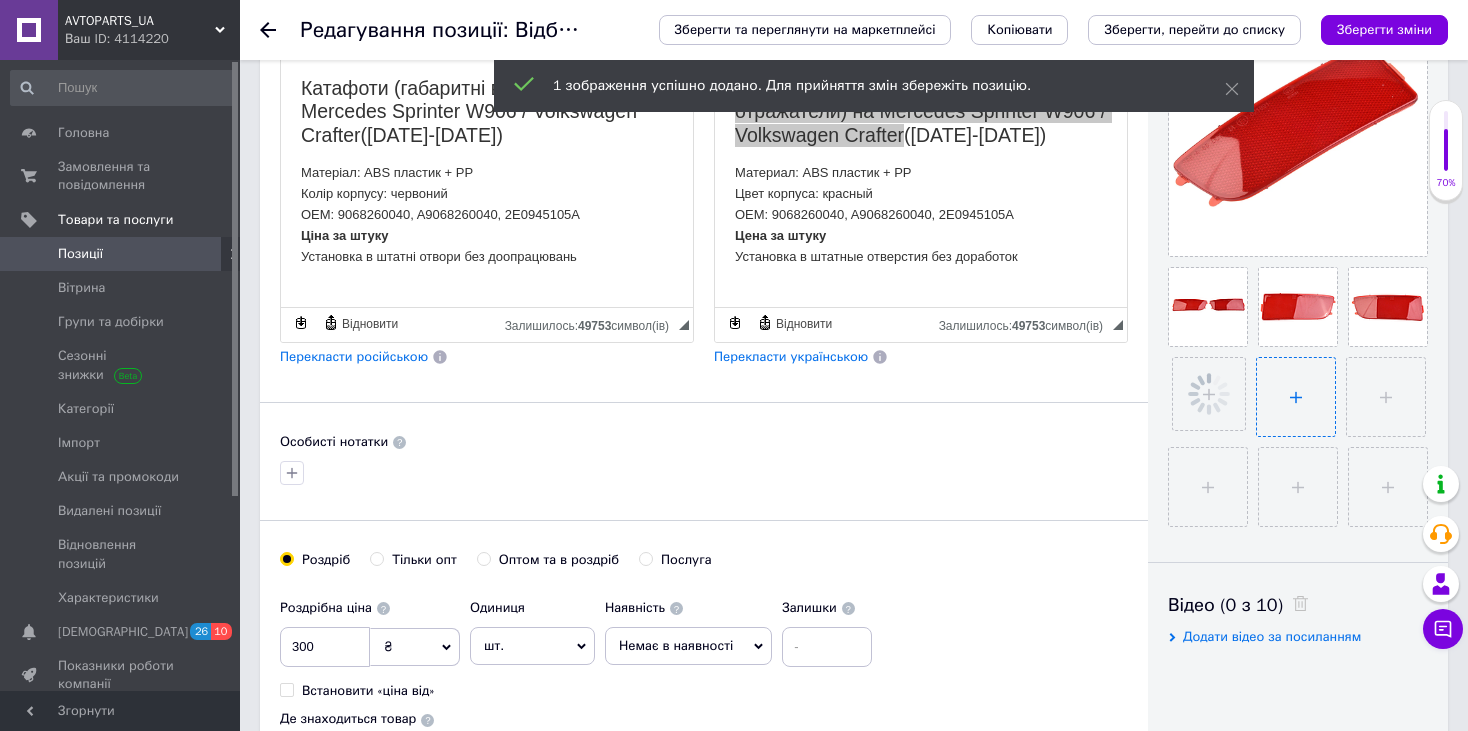 click at bounding box center (1296, 397) 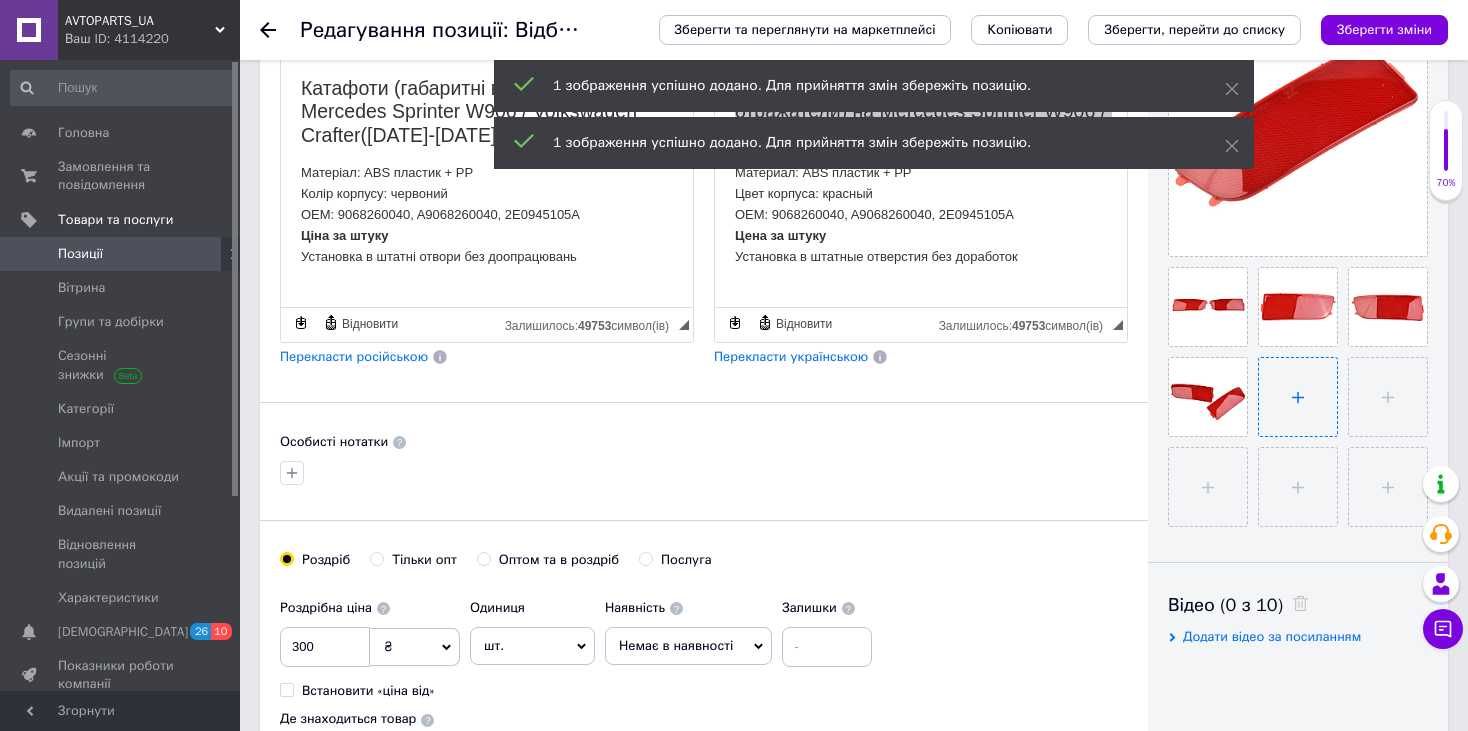 type on "C:\fakepath\Katafoty (gabaritnye ogni, otrazhateli) na Volkswagen Crafter ([DATE]-[DATE]).png" 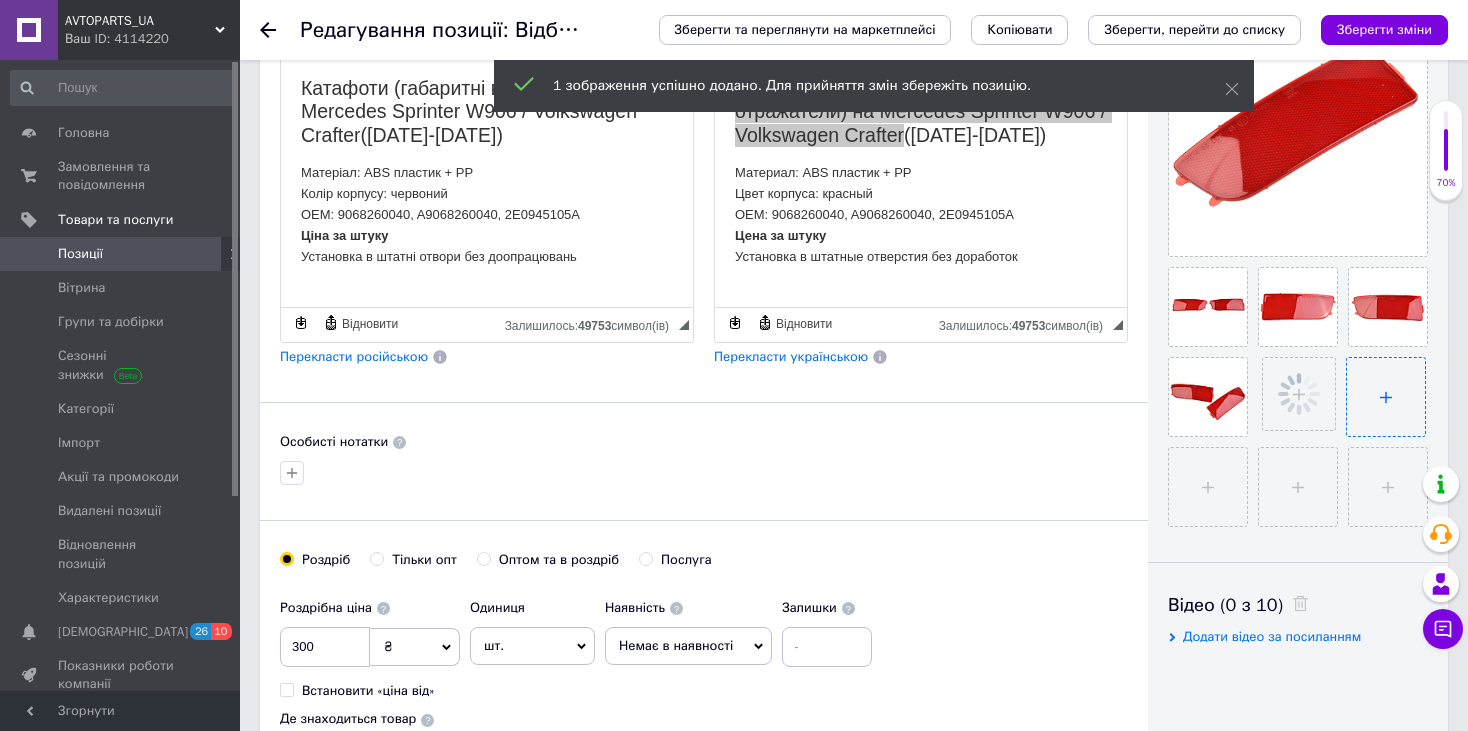 click at bounding box center (1386, 397) 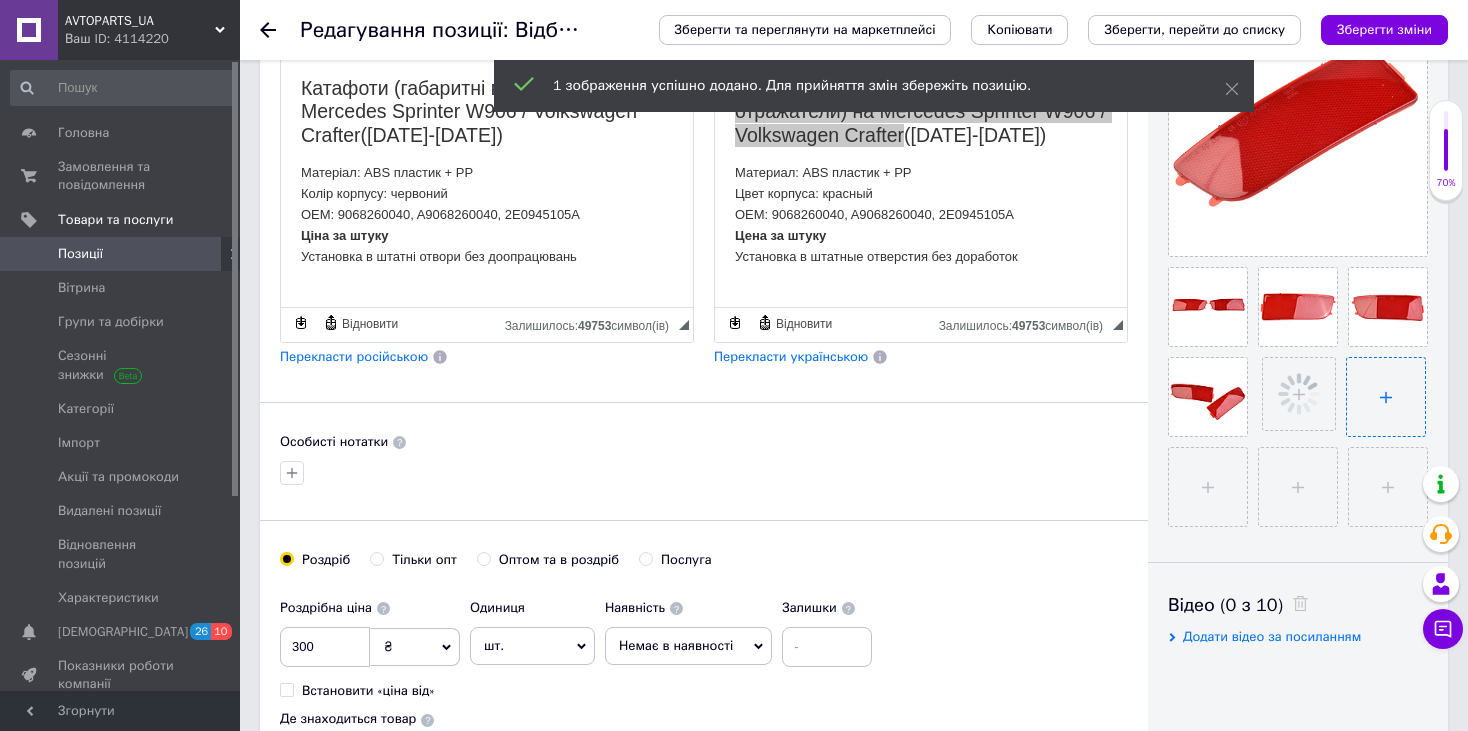 type on "C:\fakepath\Otrazhateli (gabarity, katafoty) BMW X5 E70 ([DATE]-[DATE]).png" 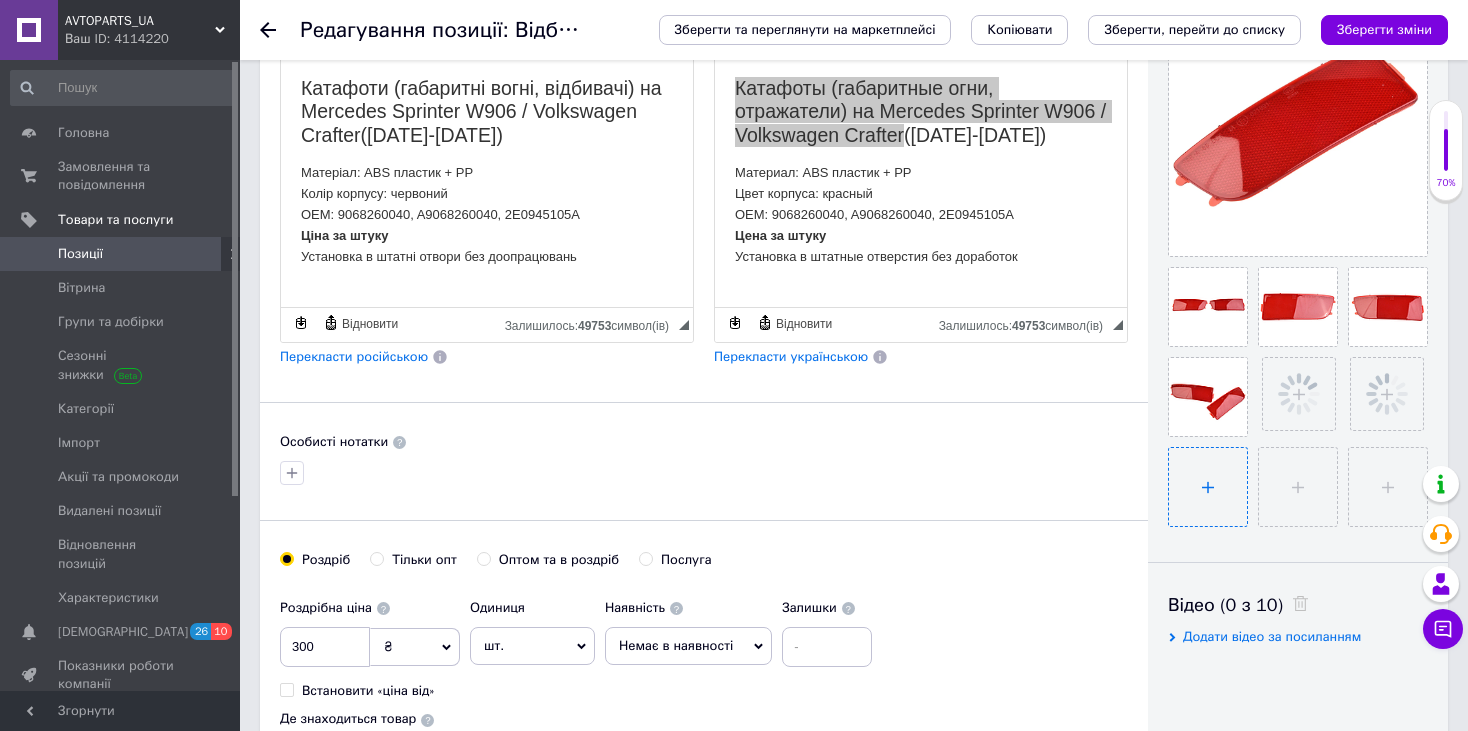 click at bounding box center (1208, 487) 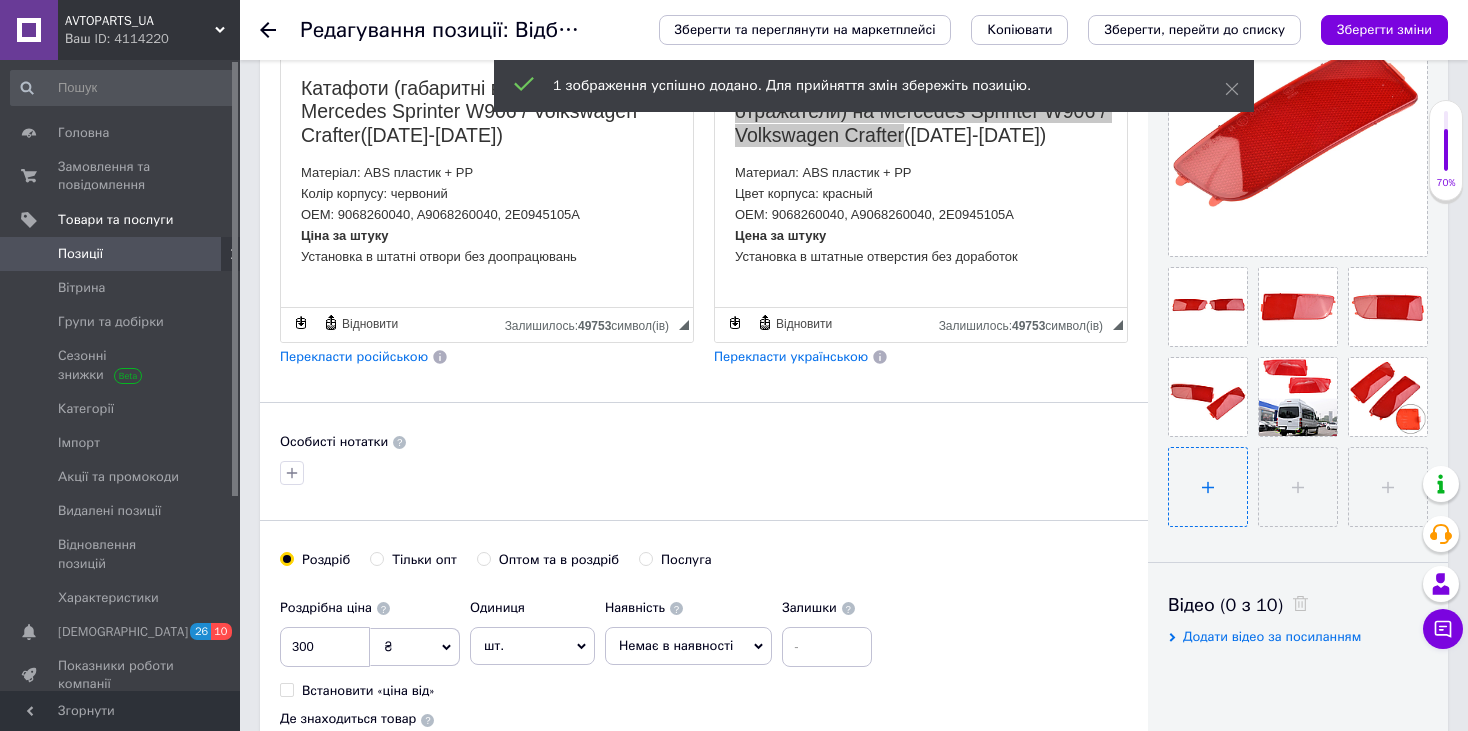 type on "C:\fakepath\Otrazhateli (gabarity, katafoty) na BMW X5 E70 ([DATE]-[DATE]) (2).png" 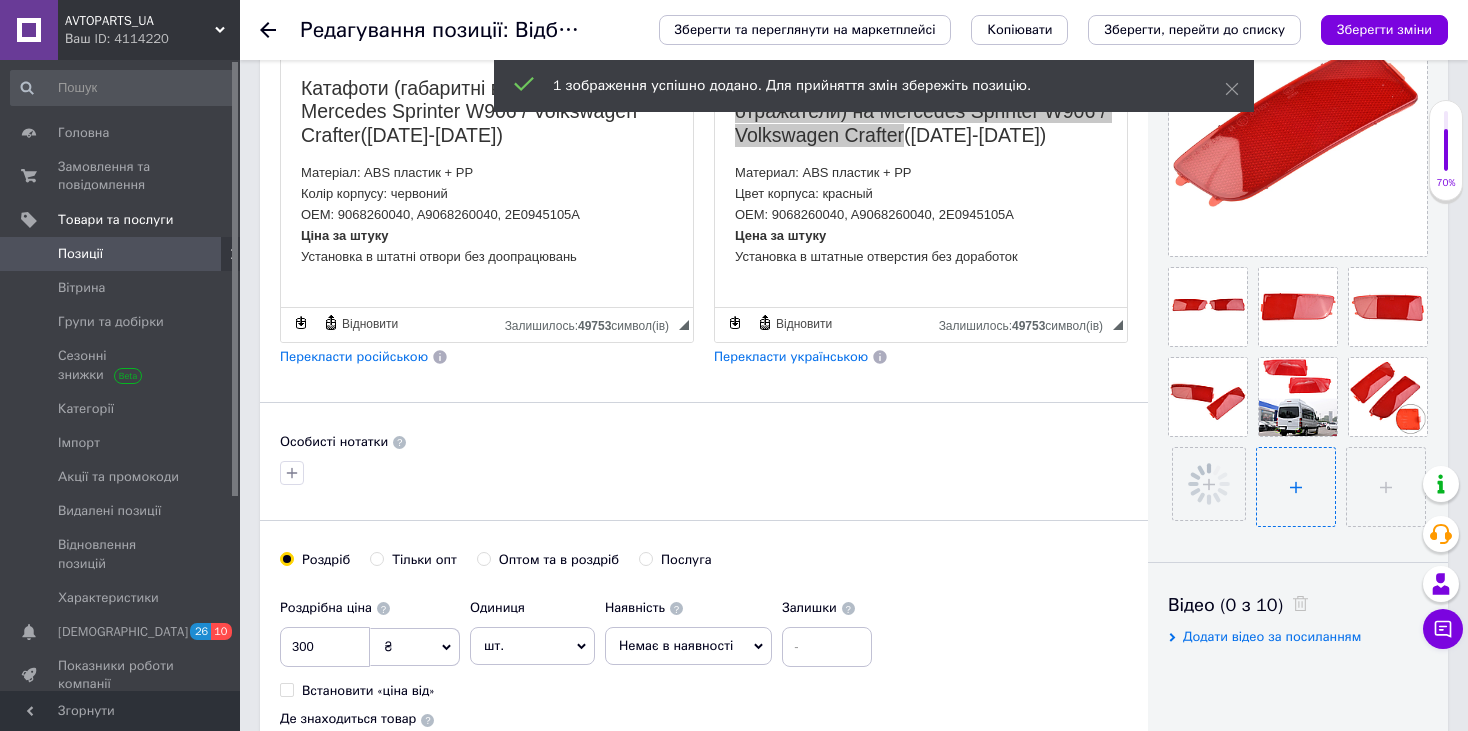 click at bounding box center (1296, 487) 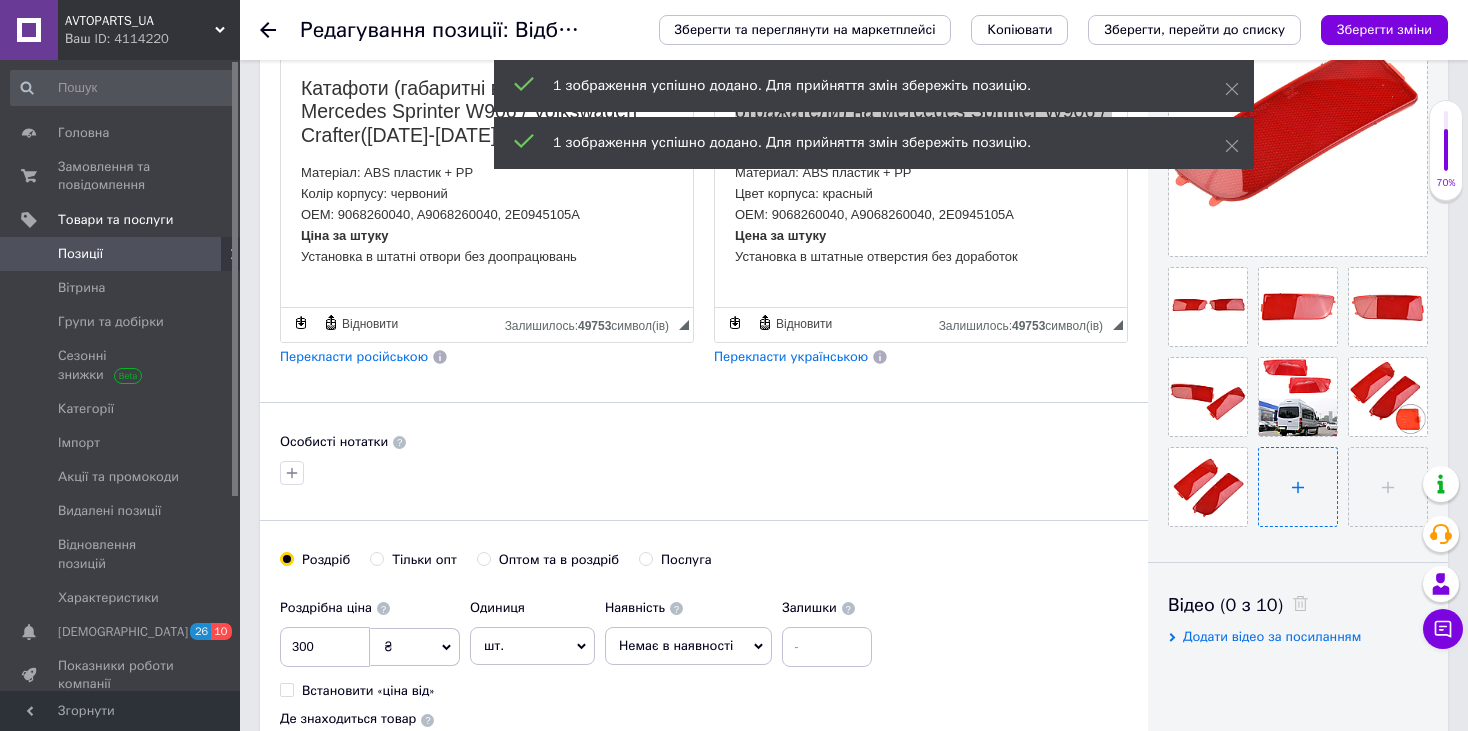 type on "C:\fakepath\Otrazhateli (gabarity, katafoty) na BMW X5 E70 ([DATE]-[DATE]) (3).png" 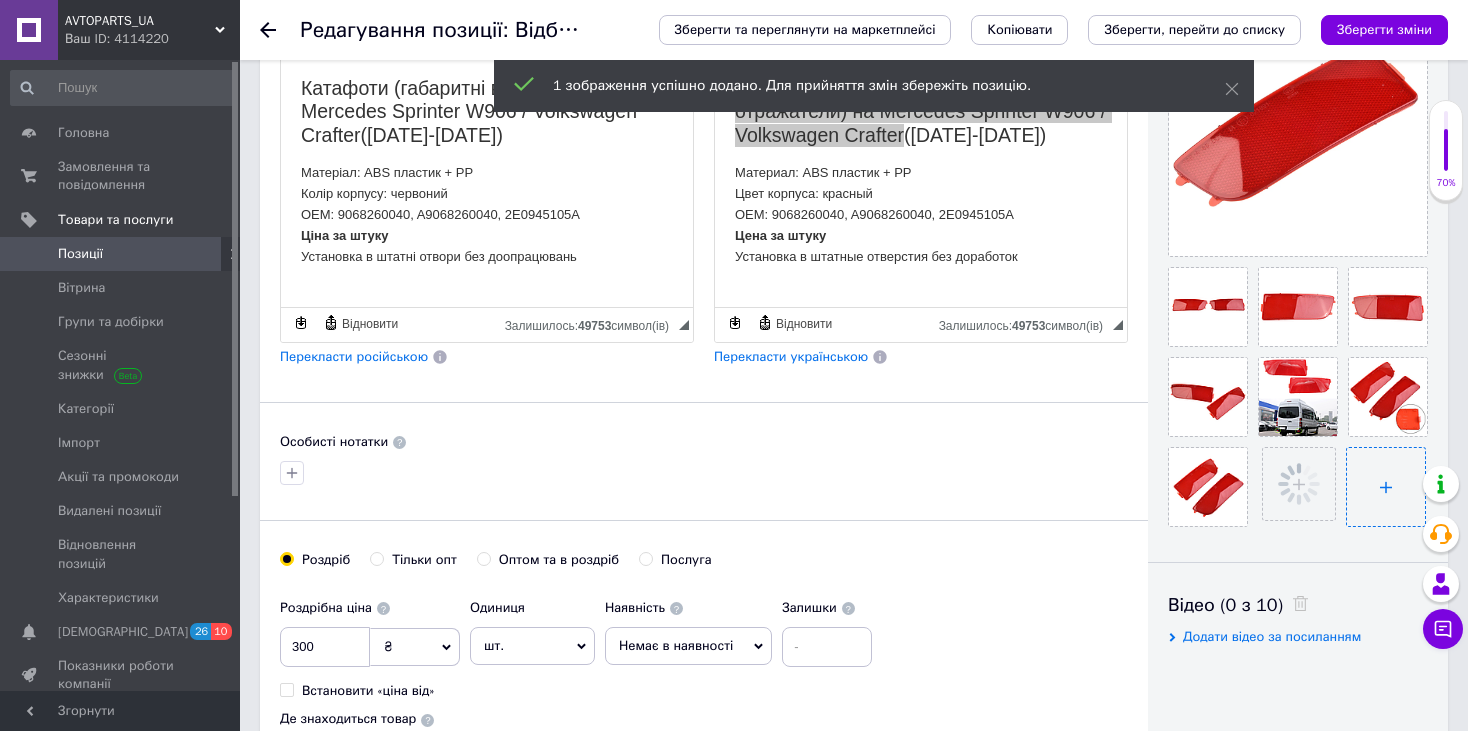click at bounding box center [1386, 487] 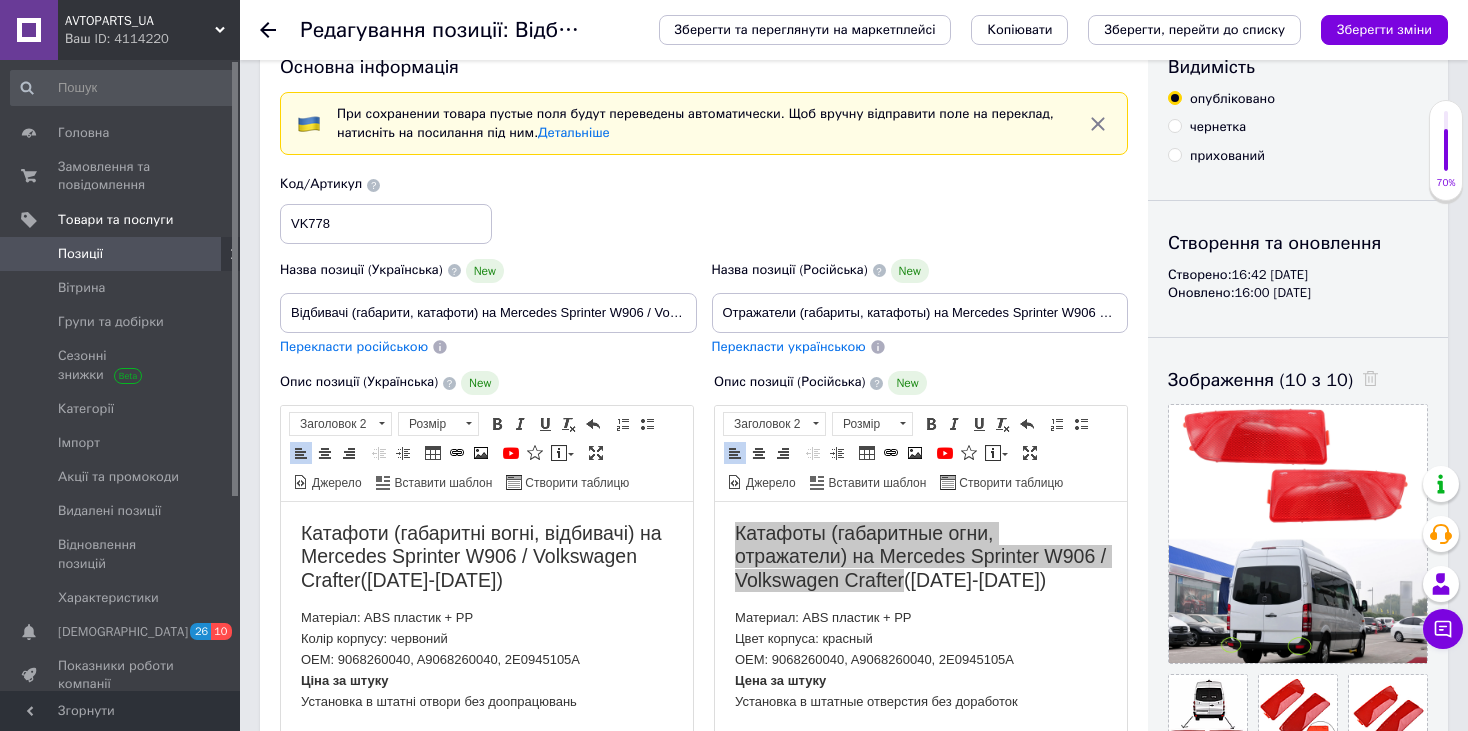 scroll, scrollTop: 0, scrollLeft: 0, axis: both 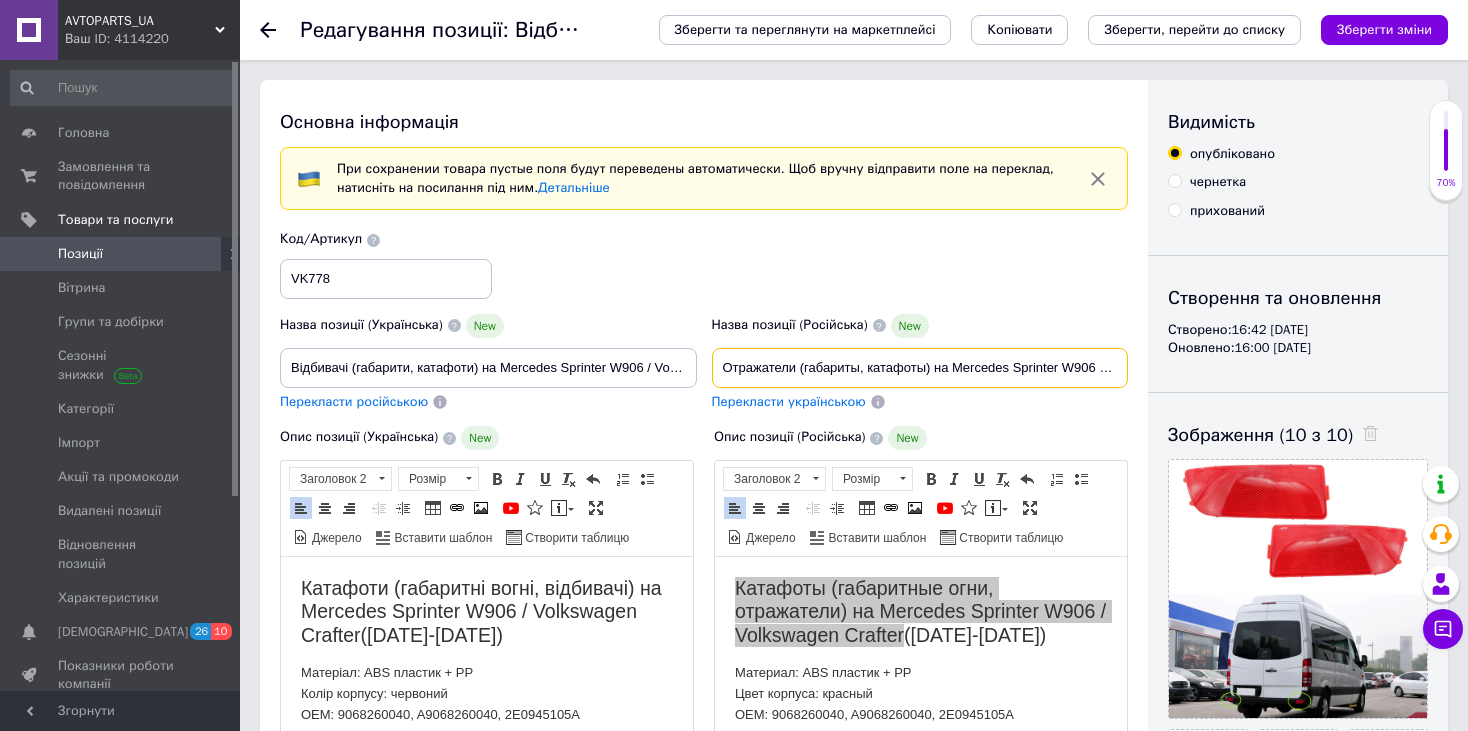 click on "Отражатели (габариты, катафоты) на Mercedes Sprinter W906 / Volkswagen Crafter 1 штука ([DATE]-[DATE])" at bounding box center [920, 368] 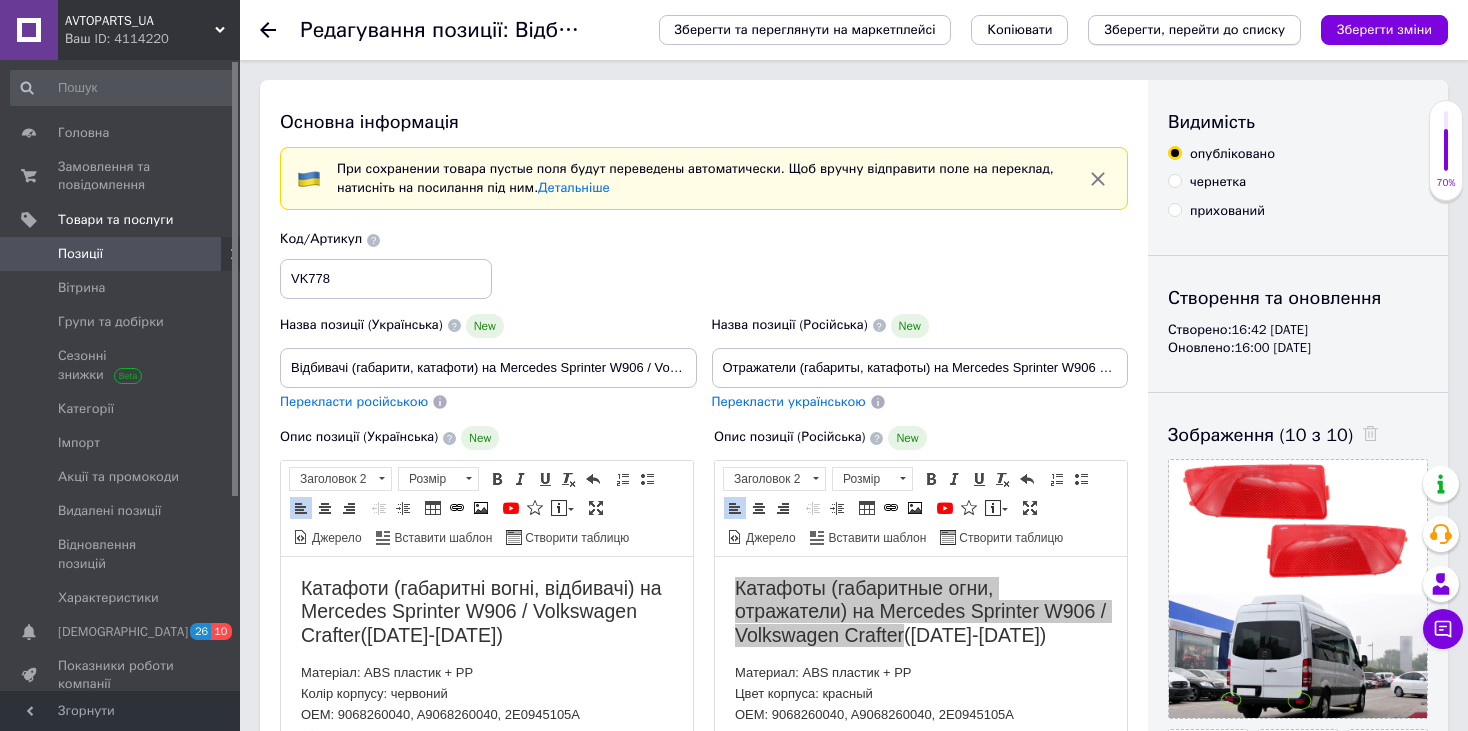 click on "Зберегти, перейти до списку" at bounding box center [1194, 29] 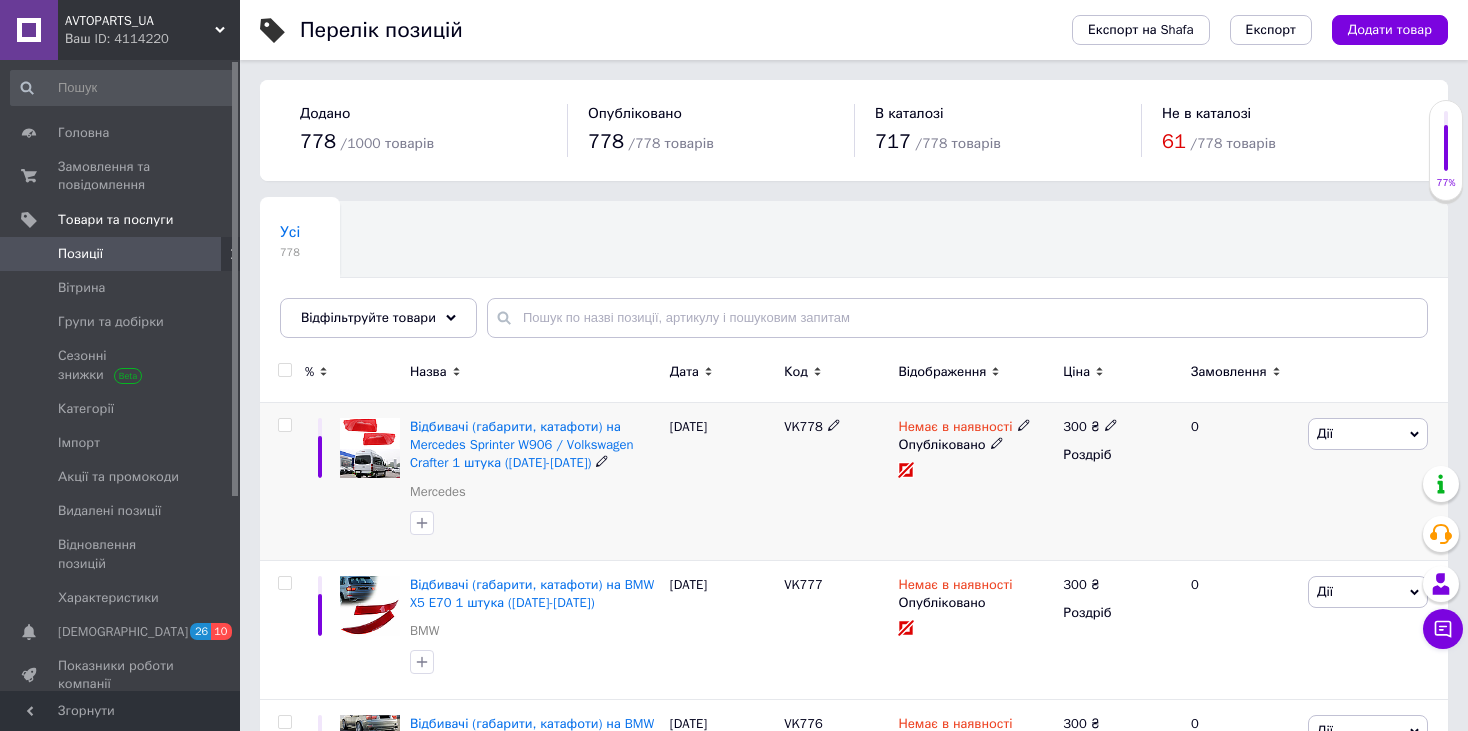 click at bounding box center [284, 425] 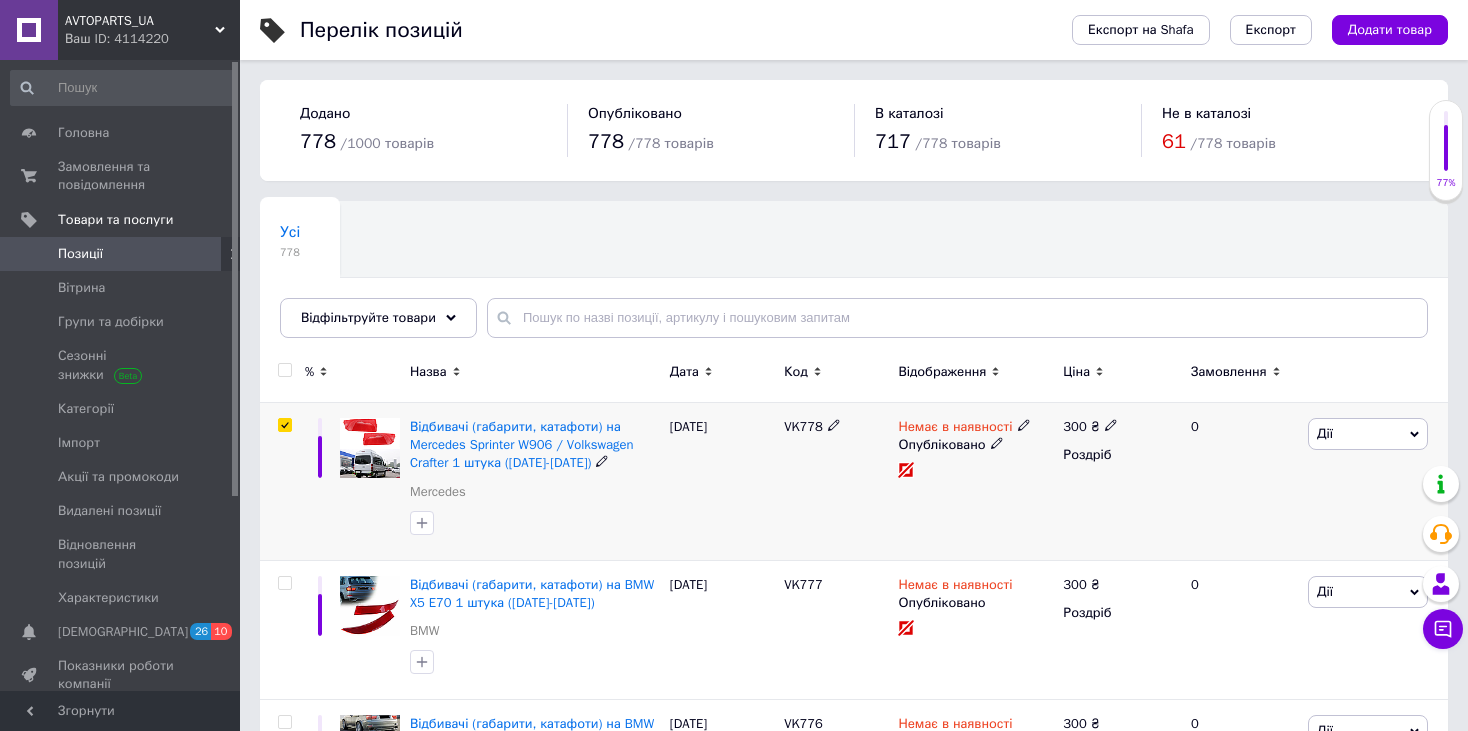 checkbox on "true" 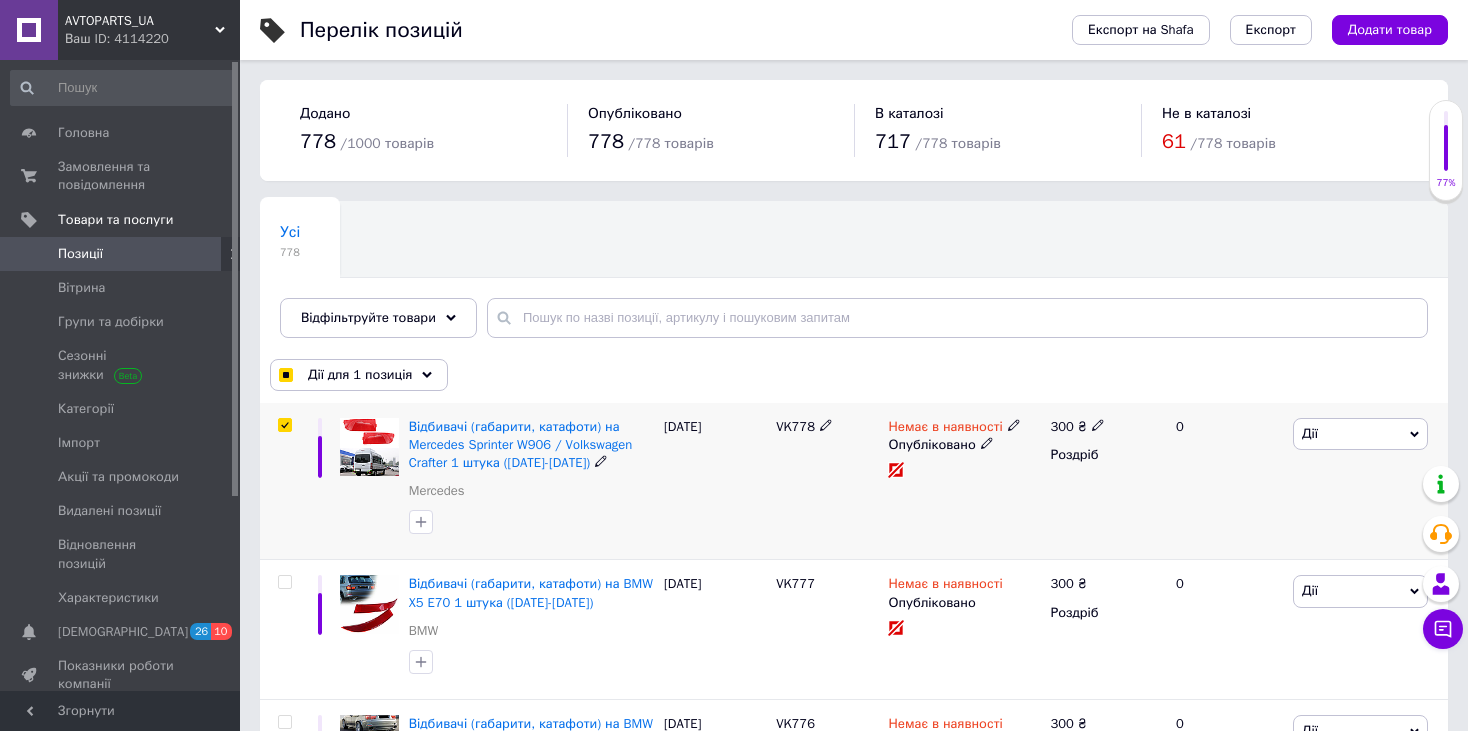 click on "Дії" at bounding box center (1360, 434) 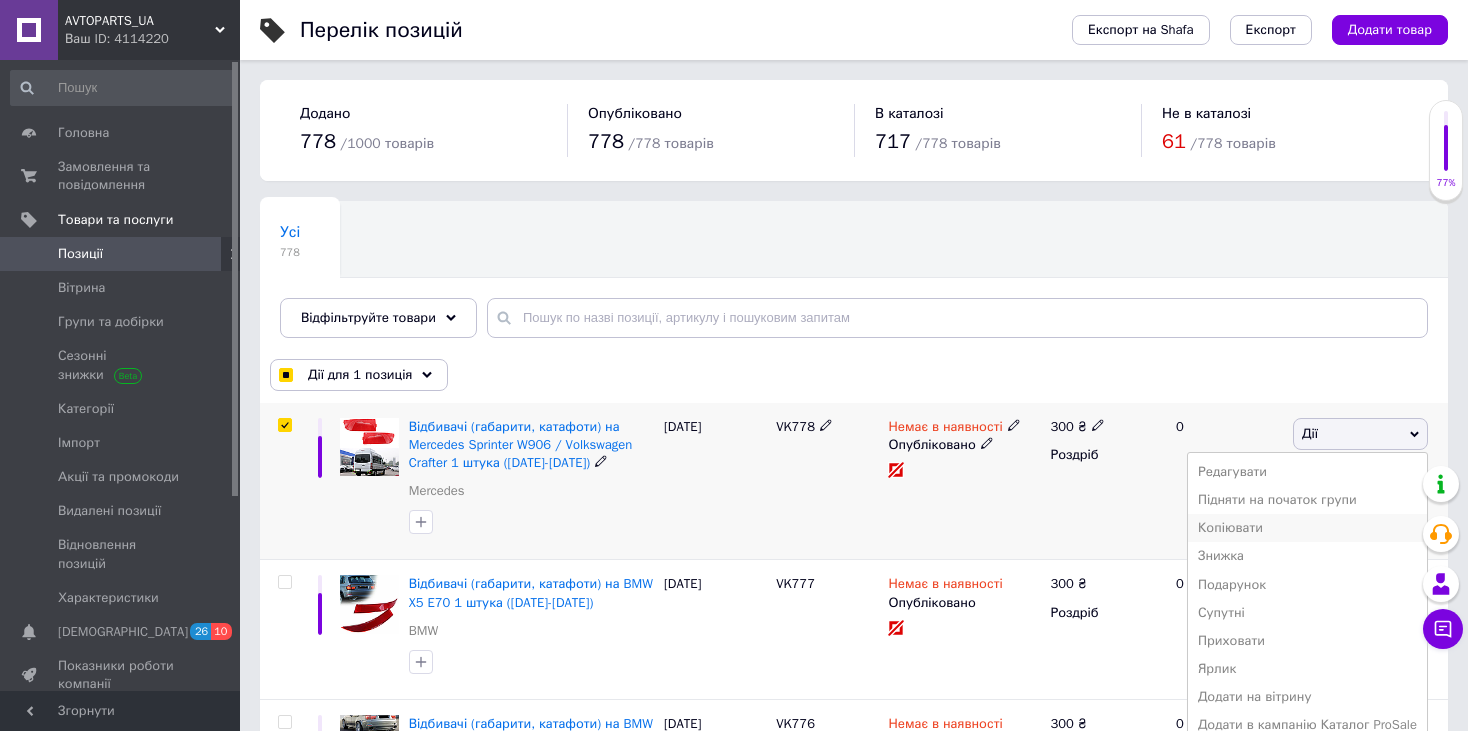 click on "Копіювати" at bounding box center [1307, 528] 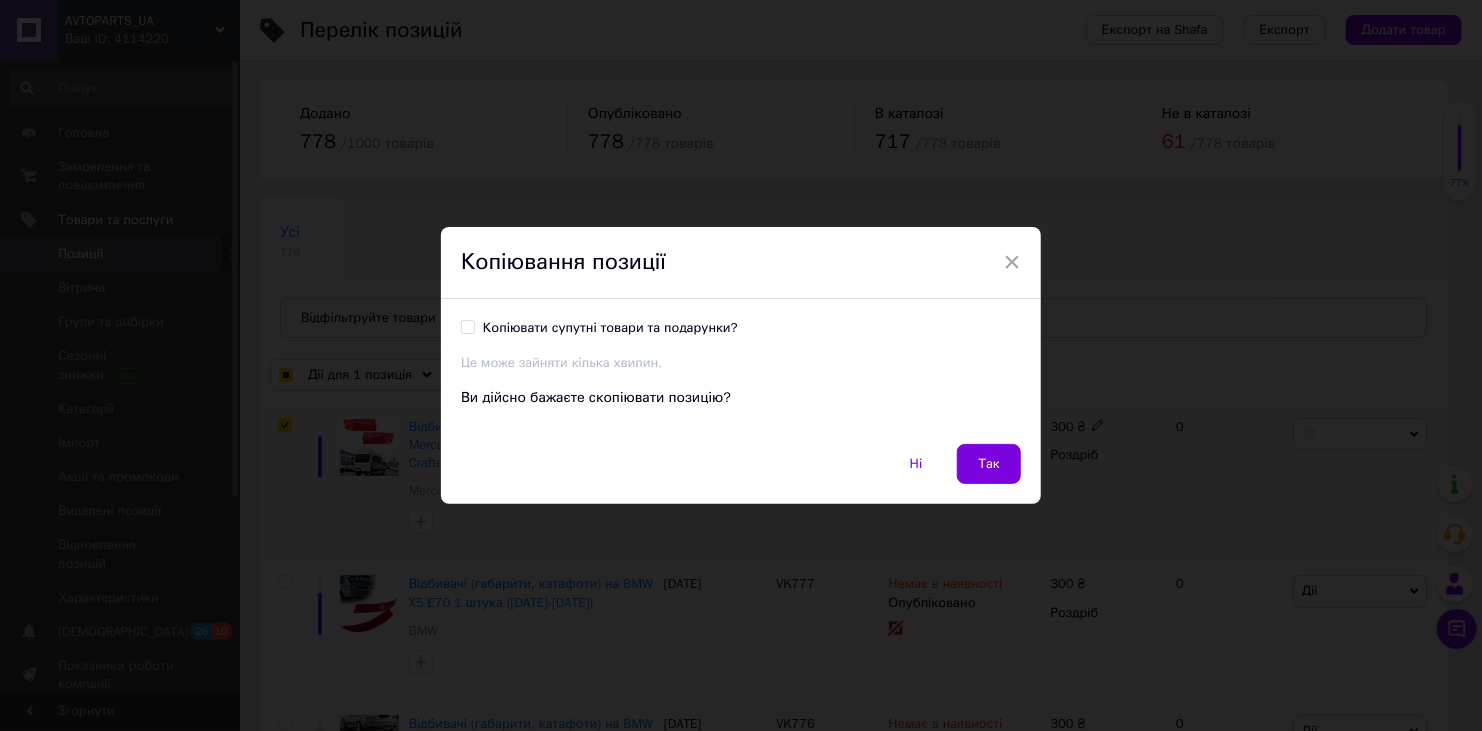 click on "Копіювати супутні товари та подарунки?" at bounding box center (610, 328) 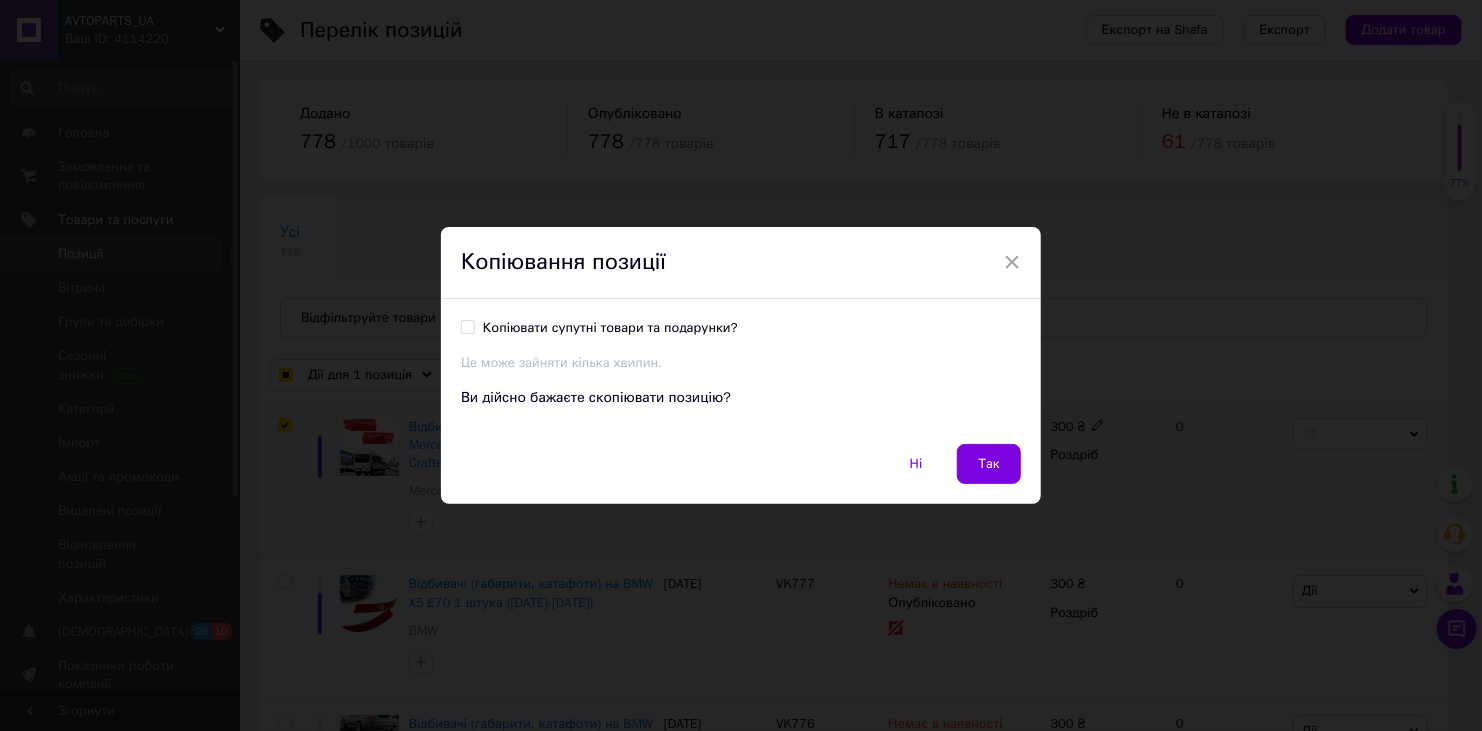 click on "Копіювати супутні товари та подарунки?" at bounding box center (467, 326) 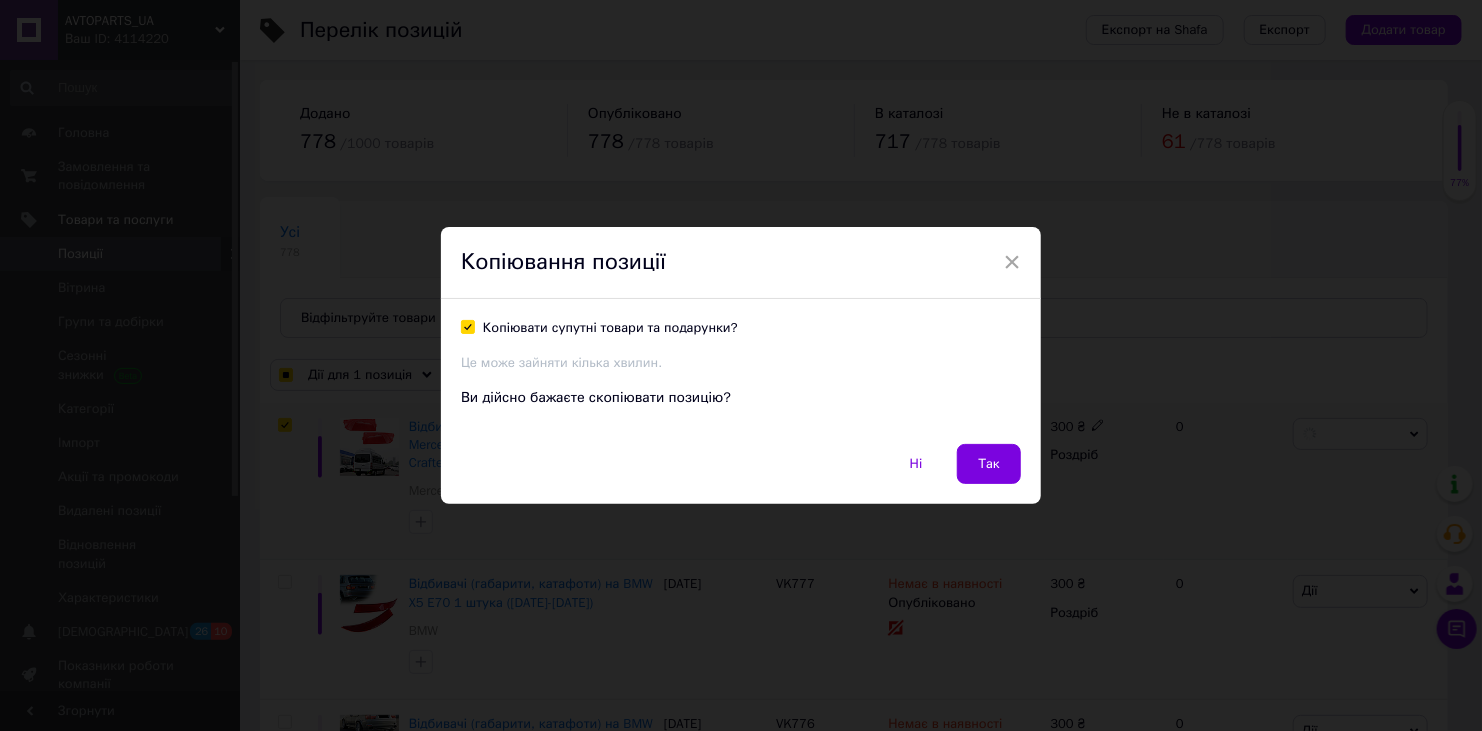 checkbox on "true" 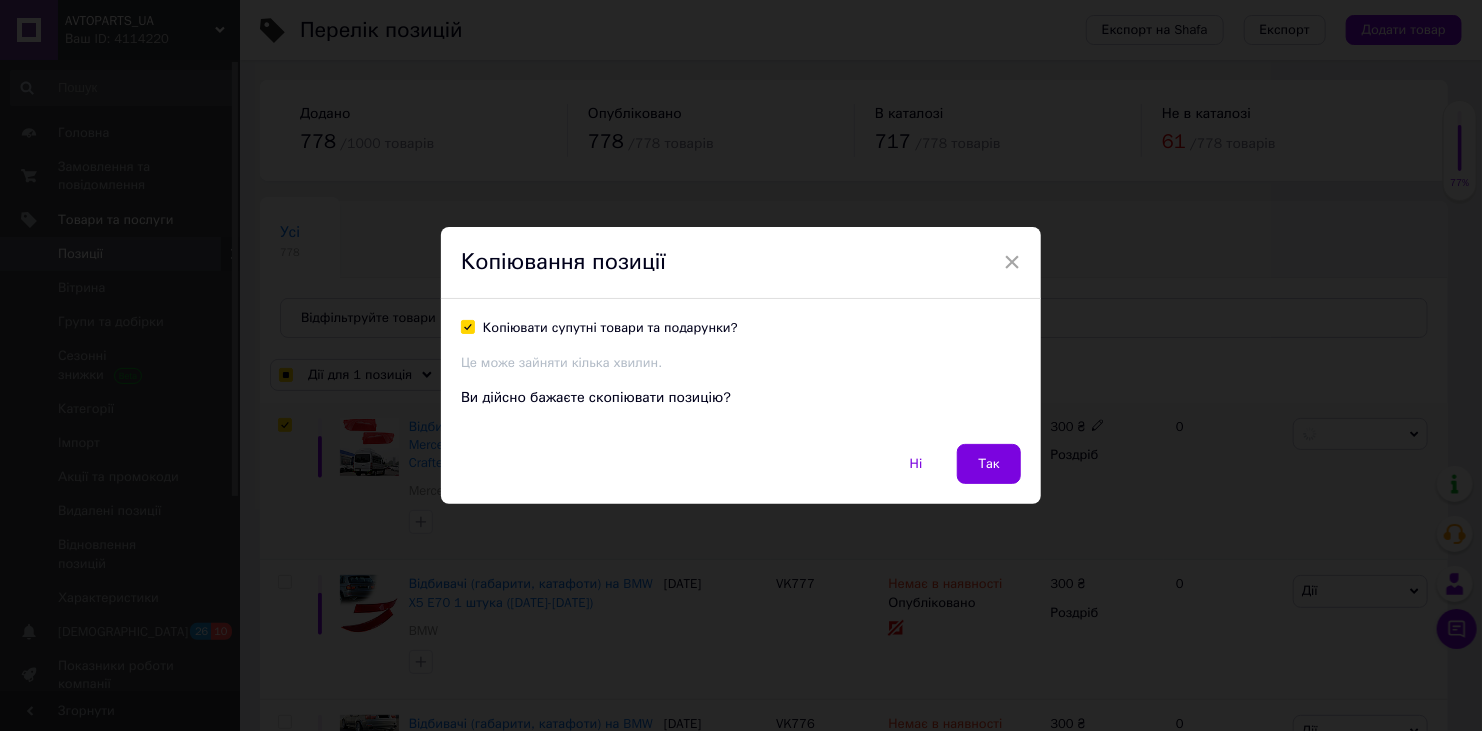 click on "Так" at bounding box center (989, 464) 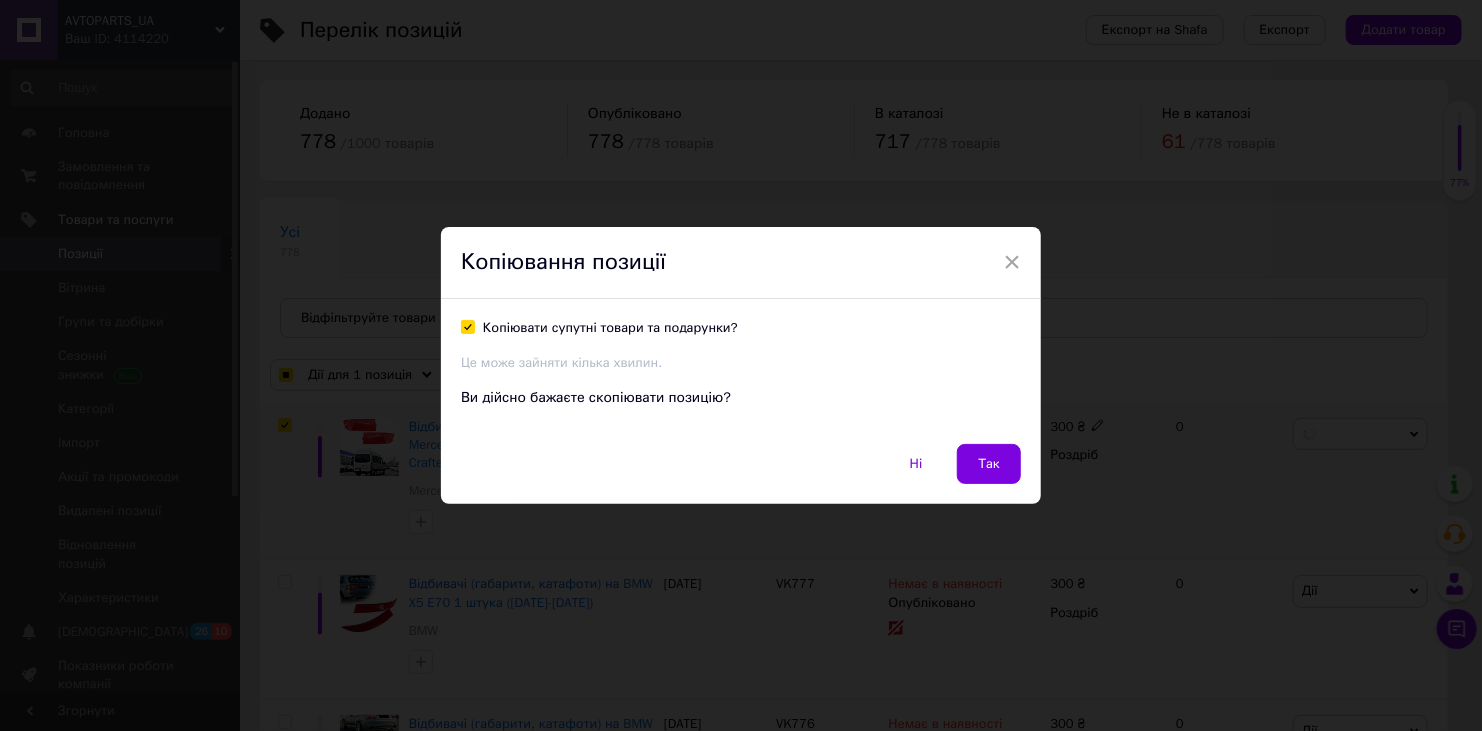 checkbox on "true" 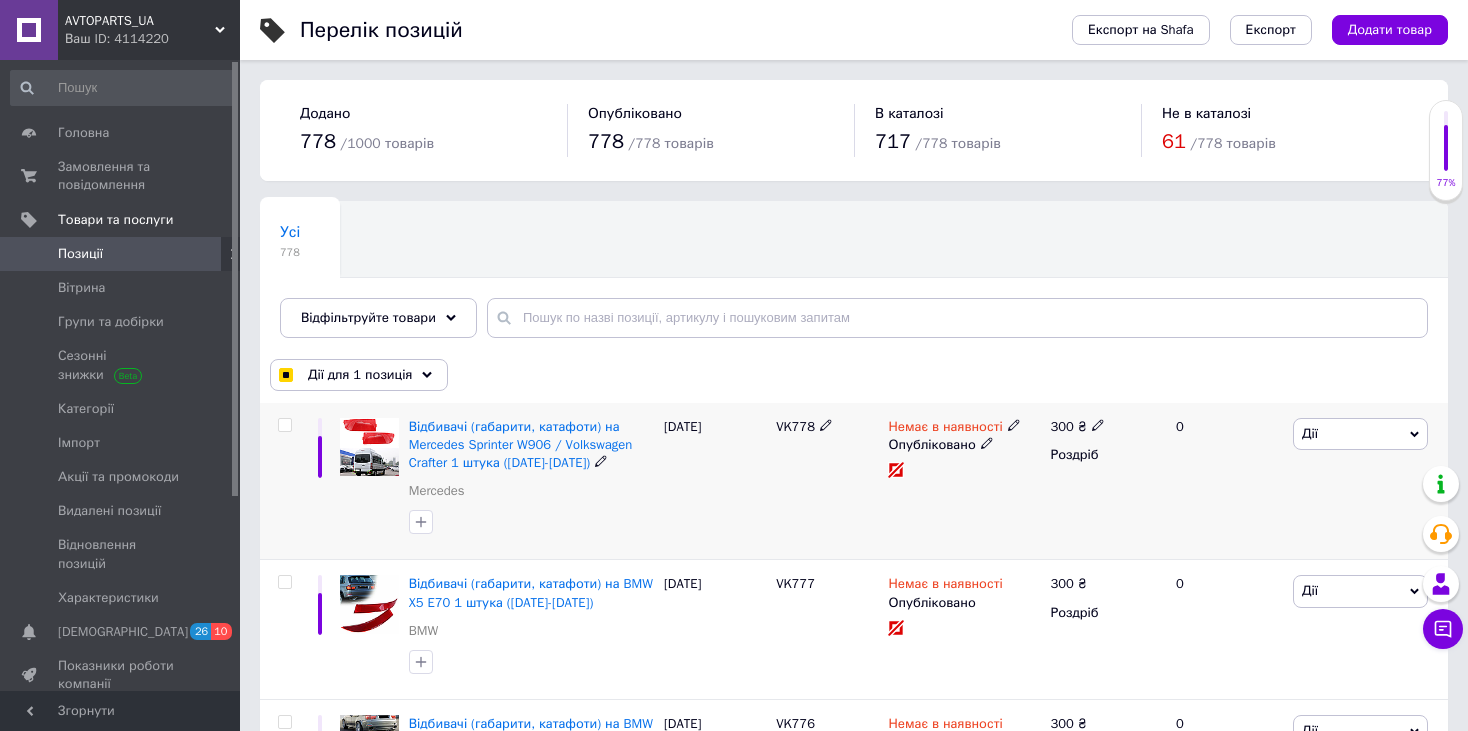 checkbox on "false" 